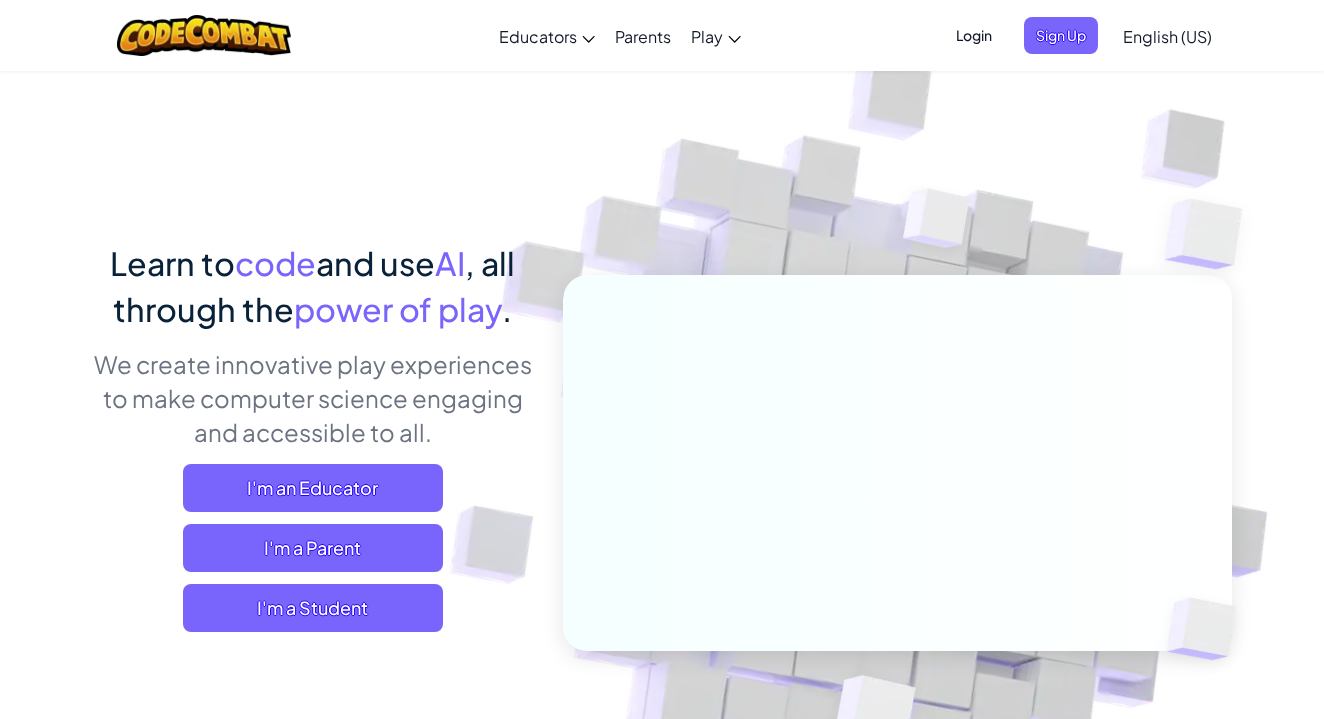scroll, scrollTop: 0, scrollLeft: 0, axis: both 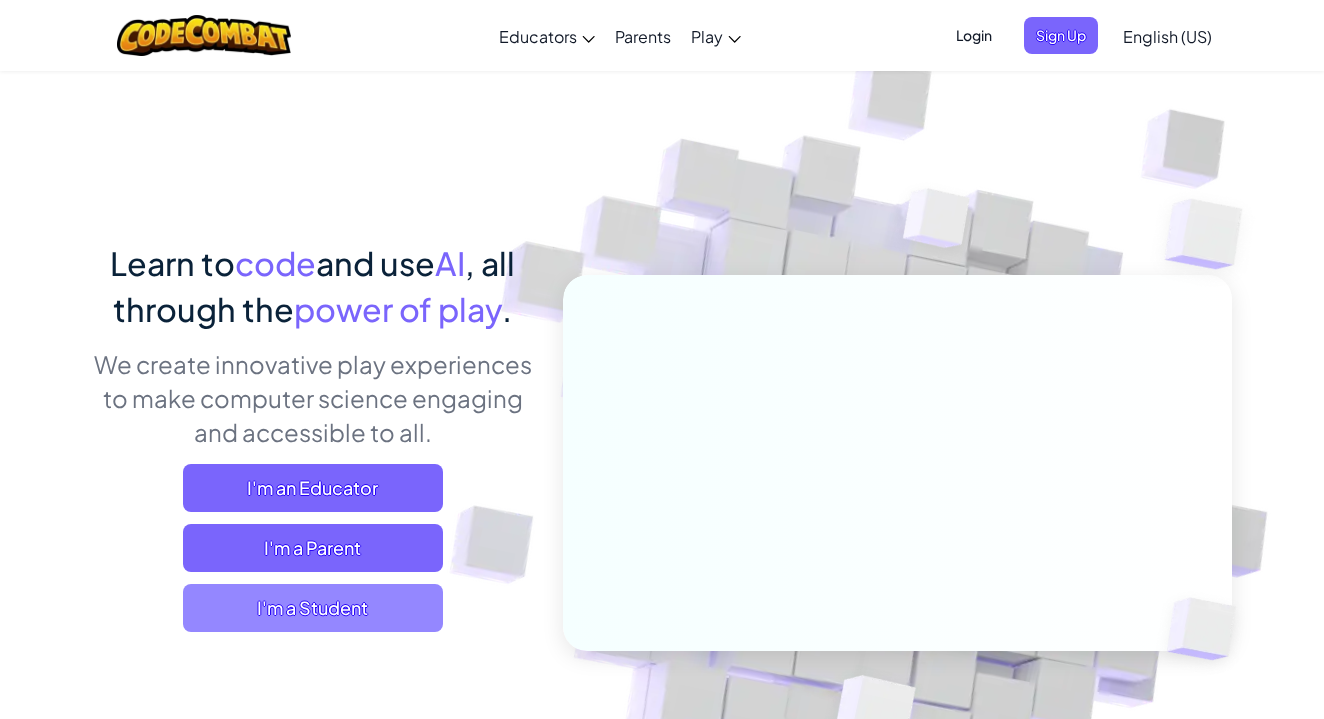 click on "I'm a Student" at bounding box center (313, 608) 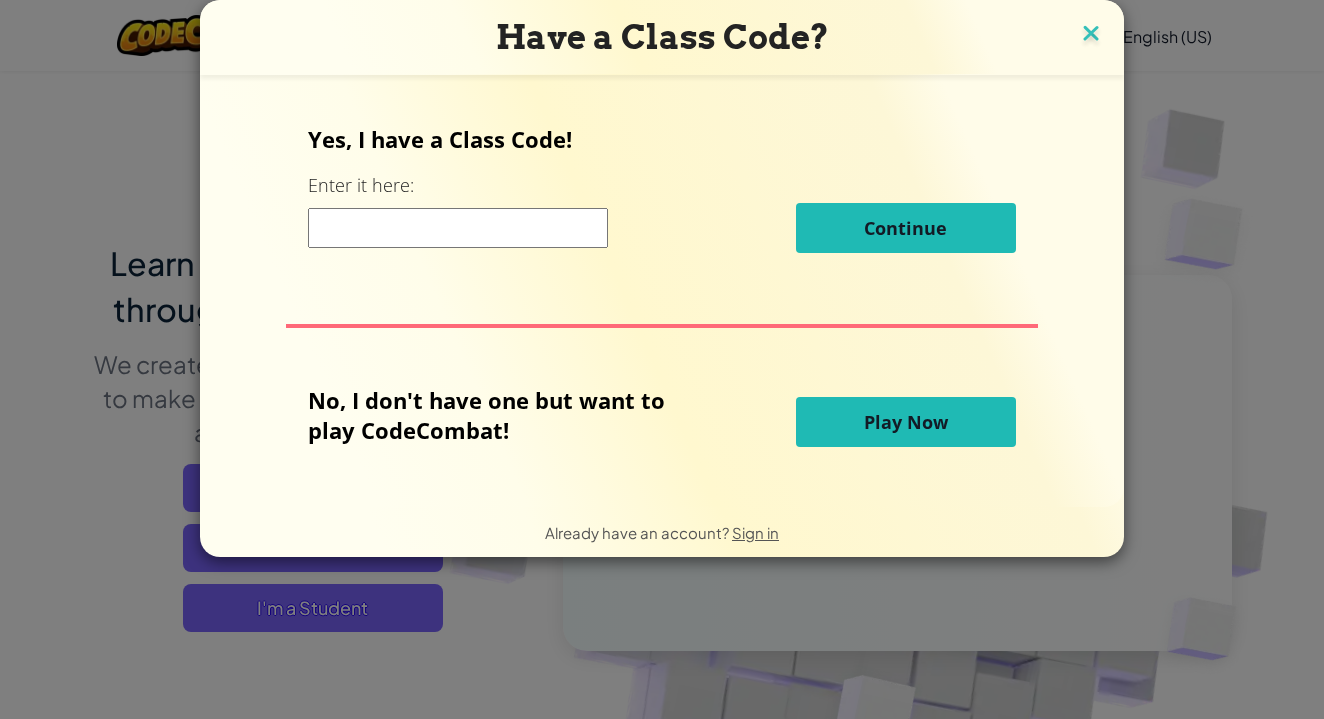click at bounding box center [1091, 35] 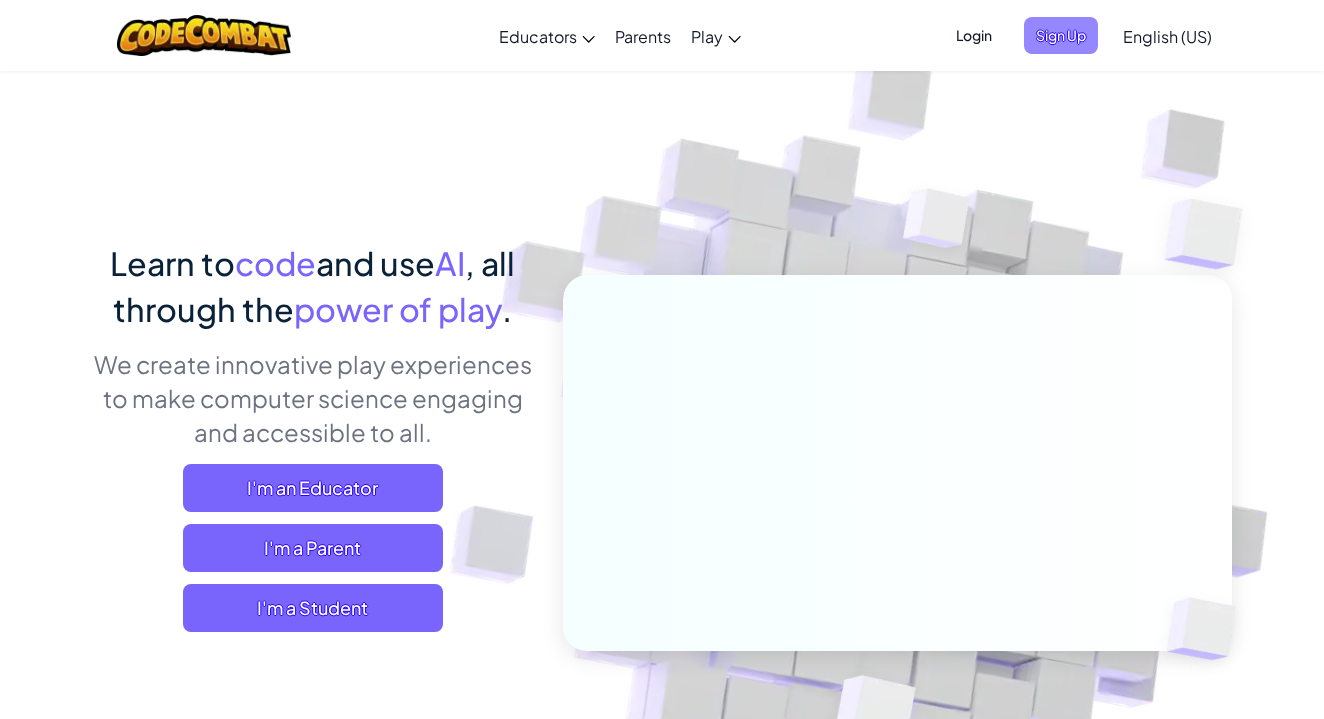 click on "Sign Up" at bounding box center (1061, 35) 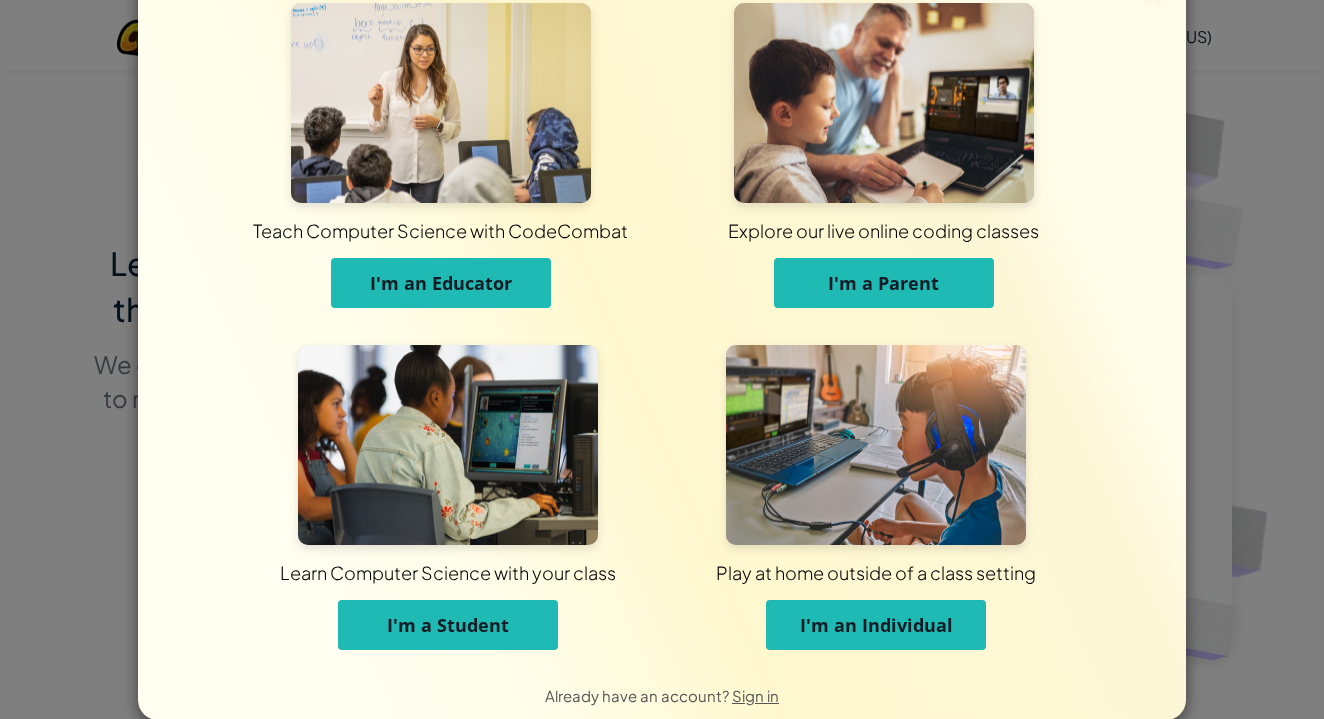 scroll, scrollTop: 48, scrollLeft: 0, axis: vertical 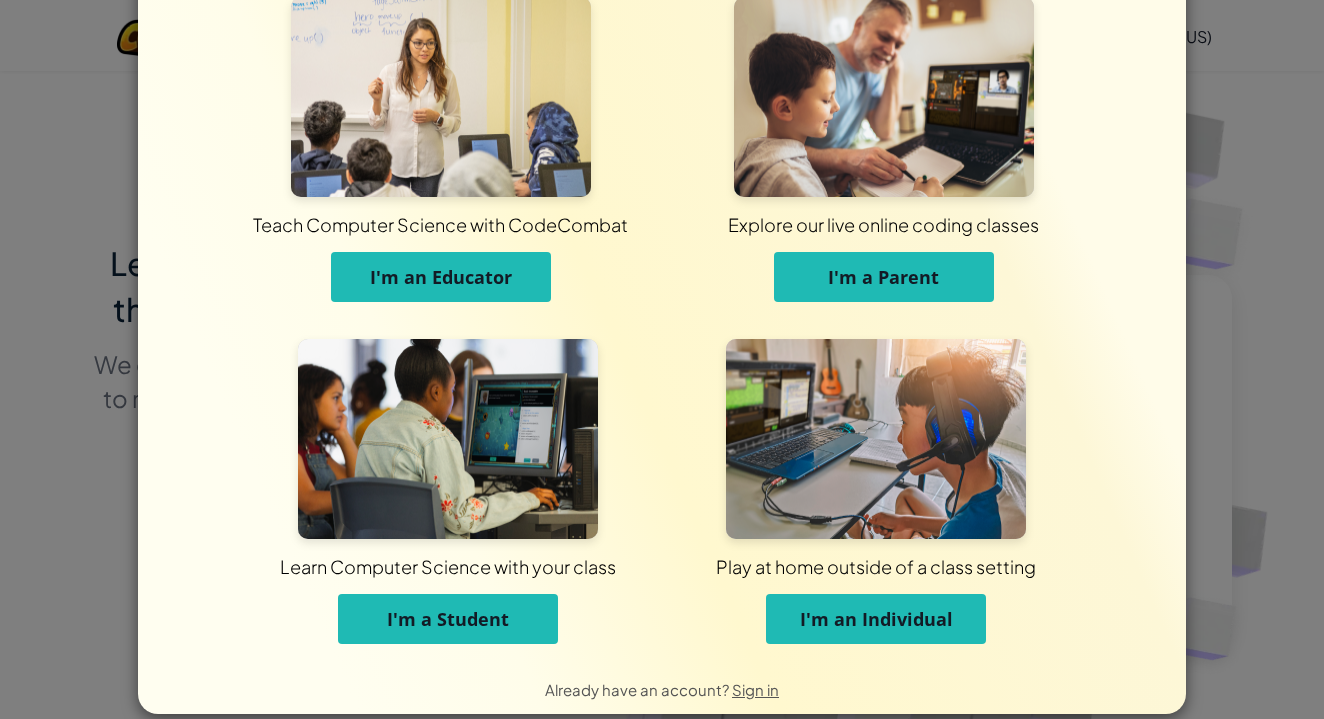 click on "I'm an Individual" at bounding box center (876, 619) 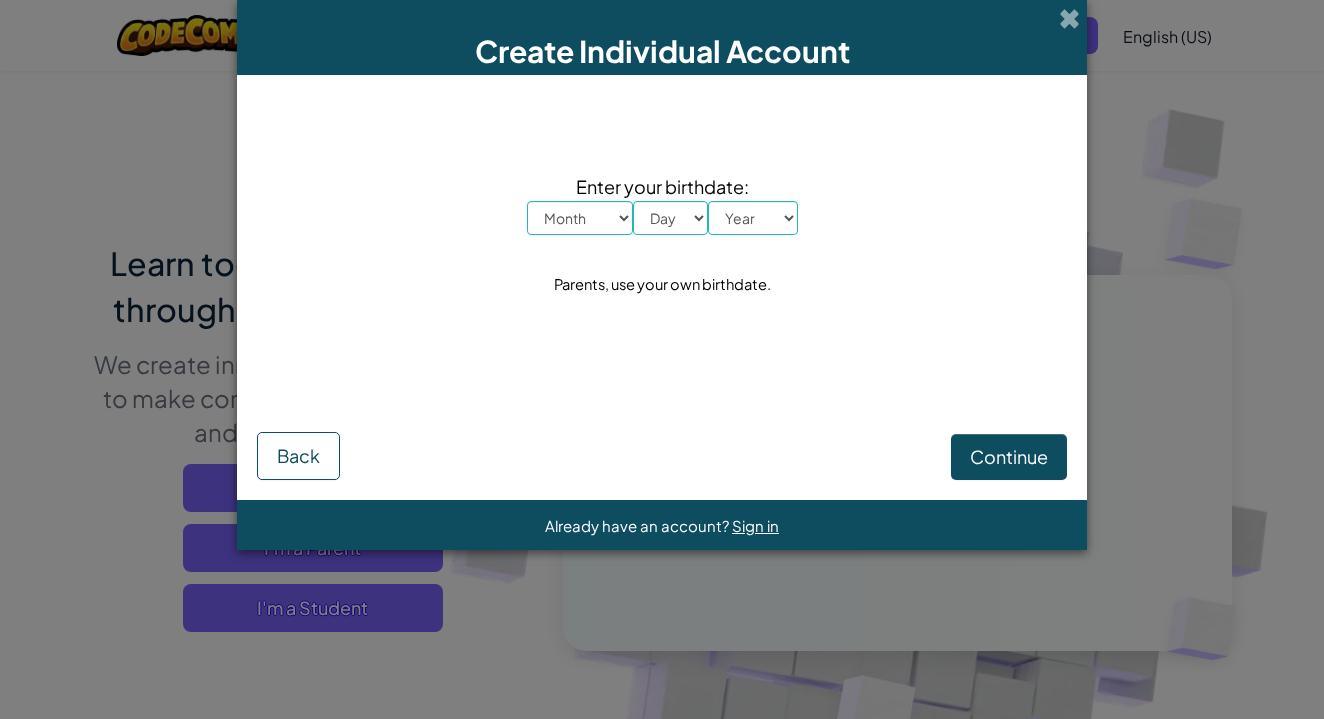 scroll, scrollTop: 0, scrollLeft: 0, axis: both 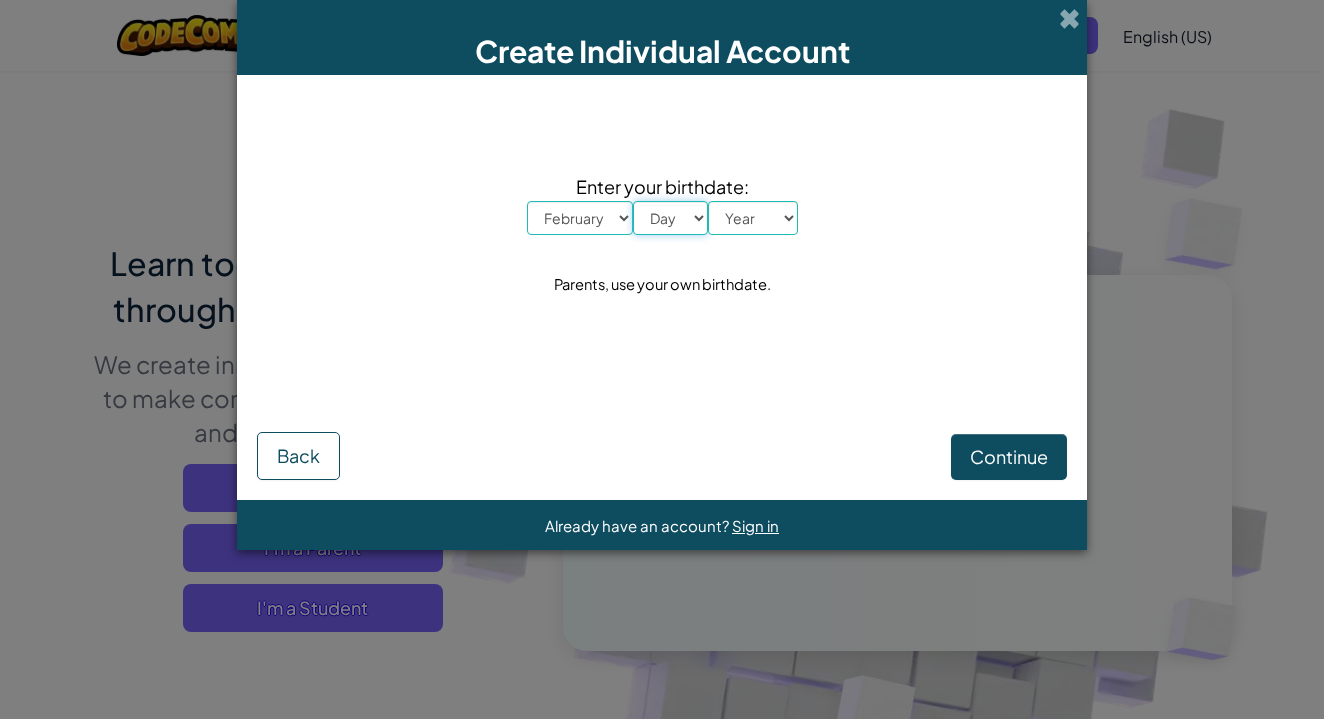 select on "8" 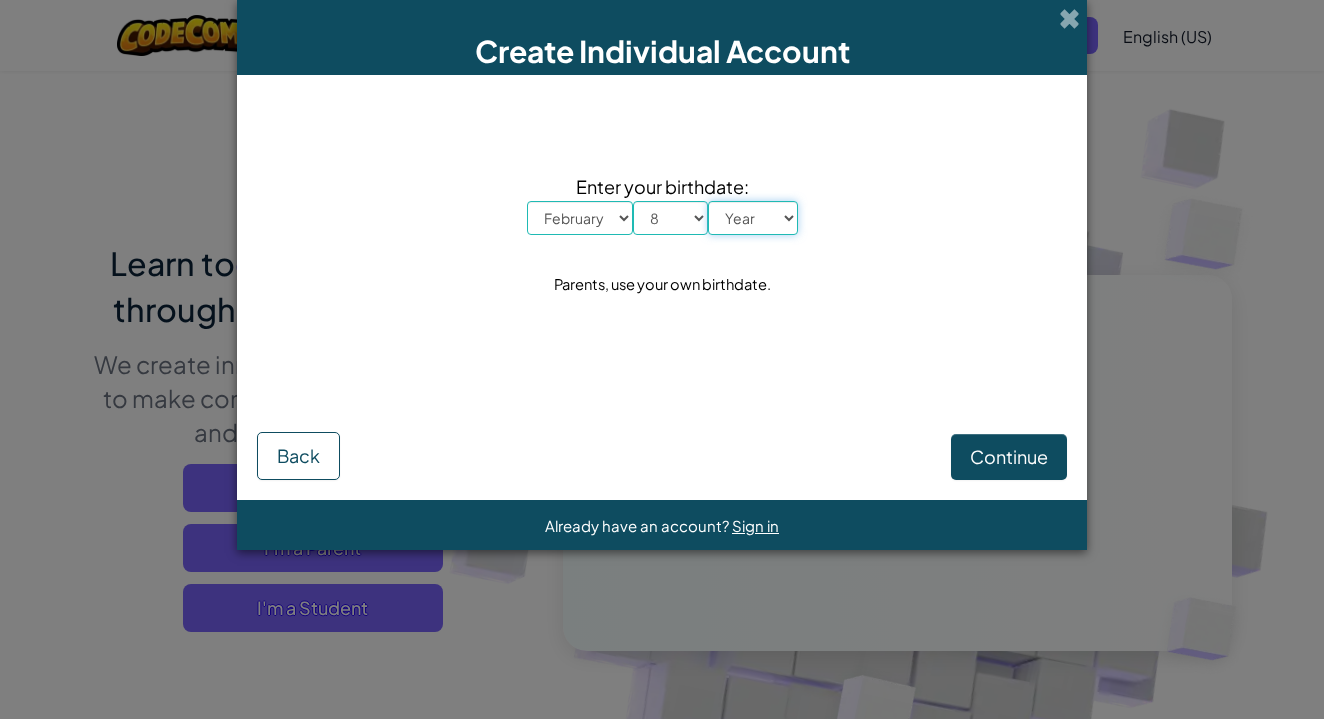 select on "2007" 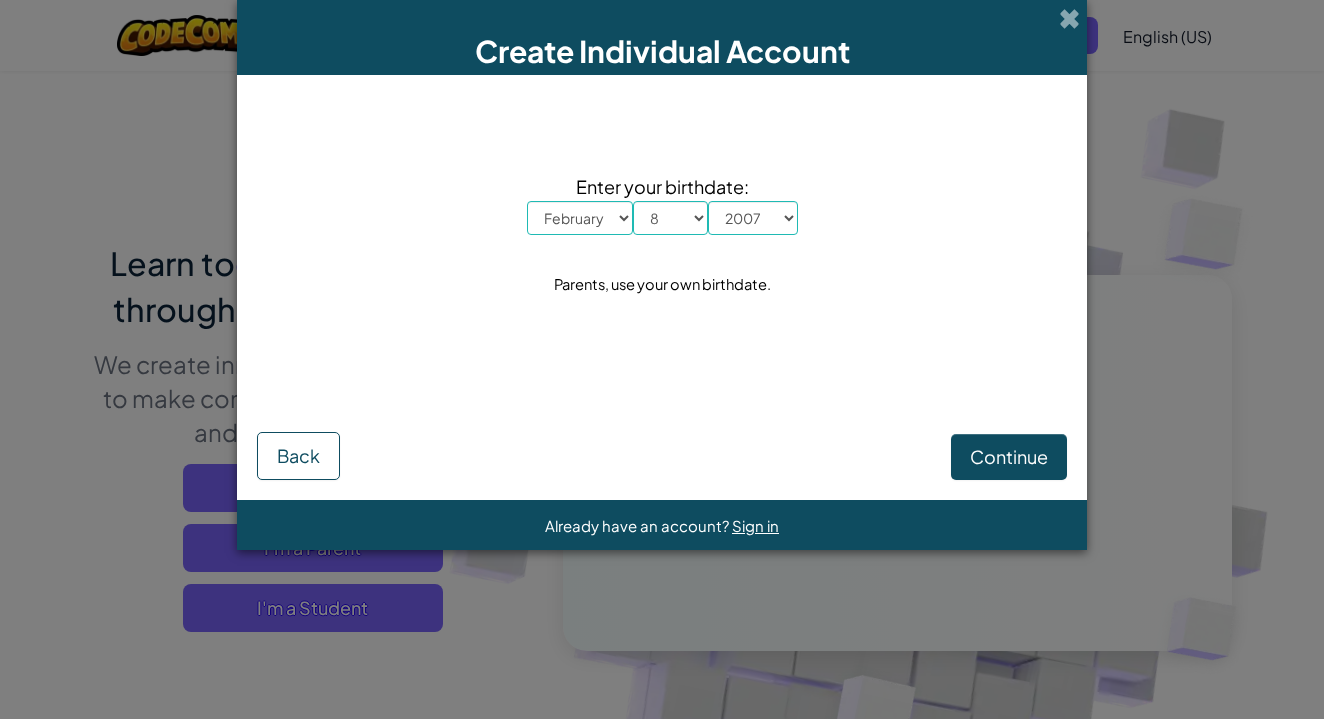 click on "Continue" at bounding box center (1009, 457) 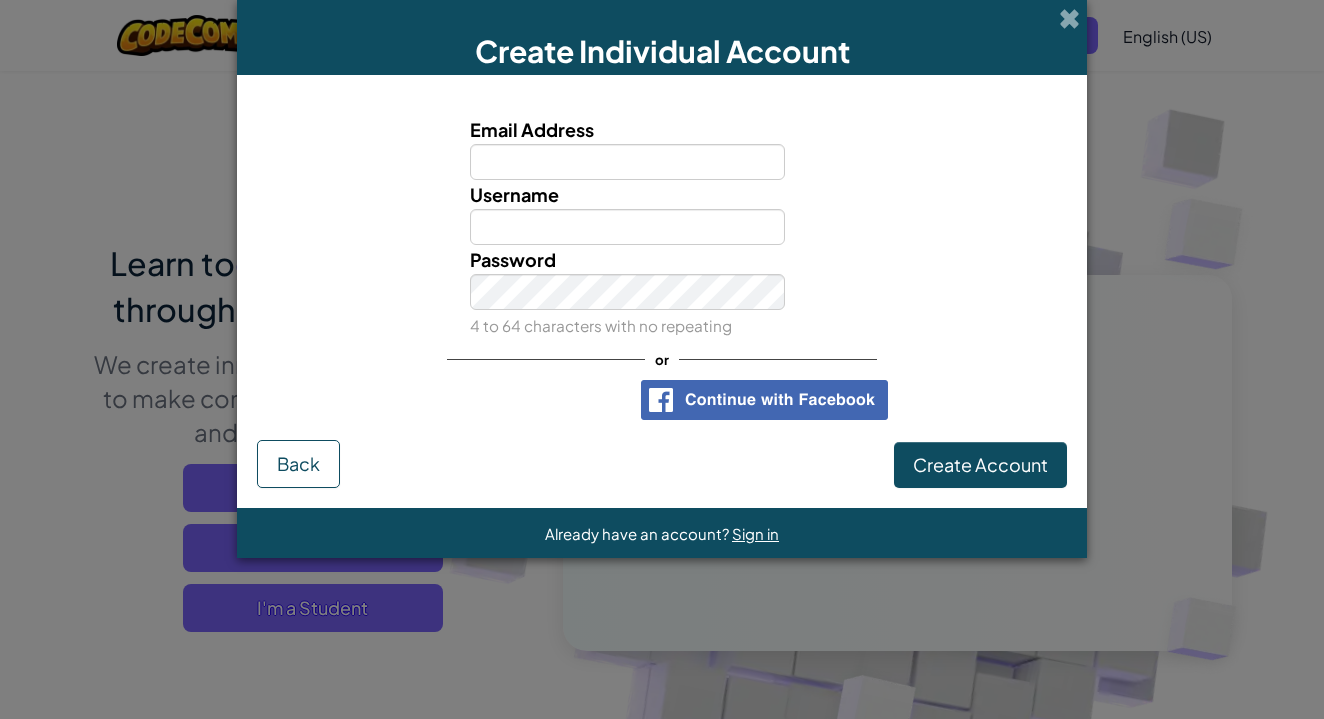 click at bounding box center [529, 400] 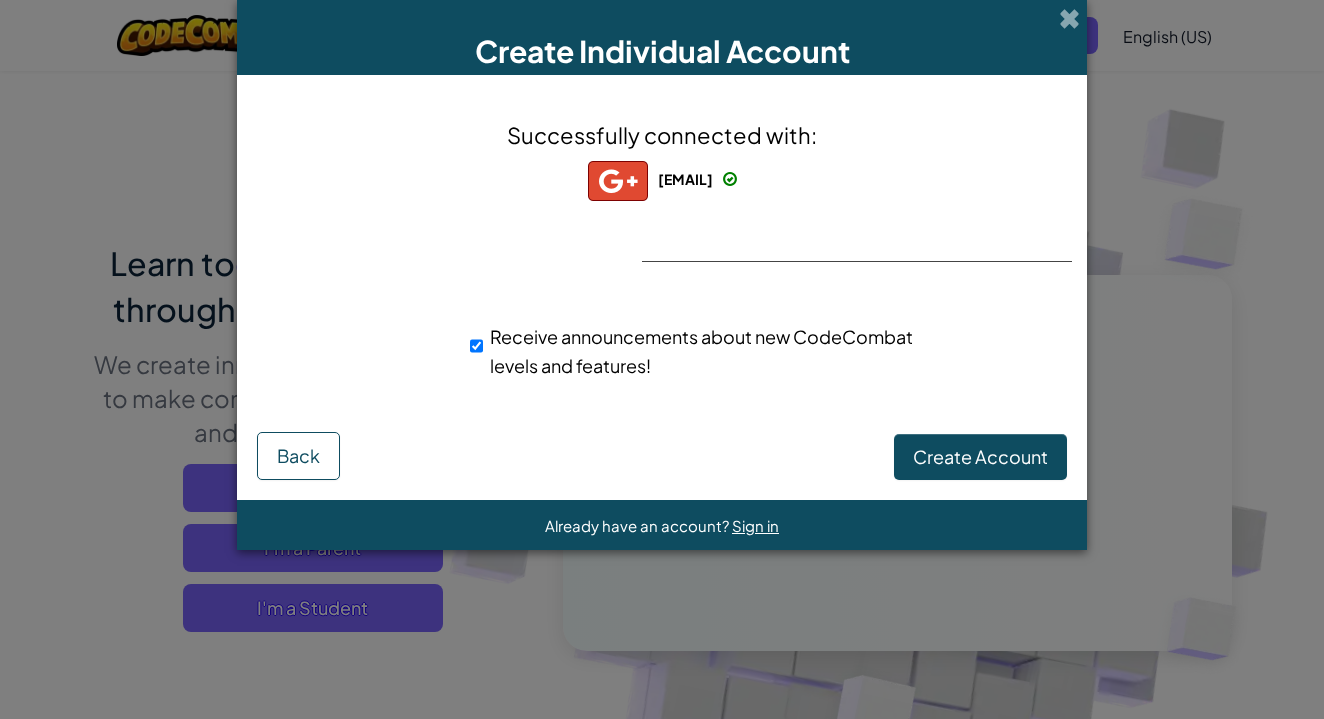 click on "Receive announcements about new CodeCombat levels and features!" at bounding box center [701, 351] 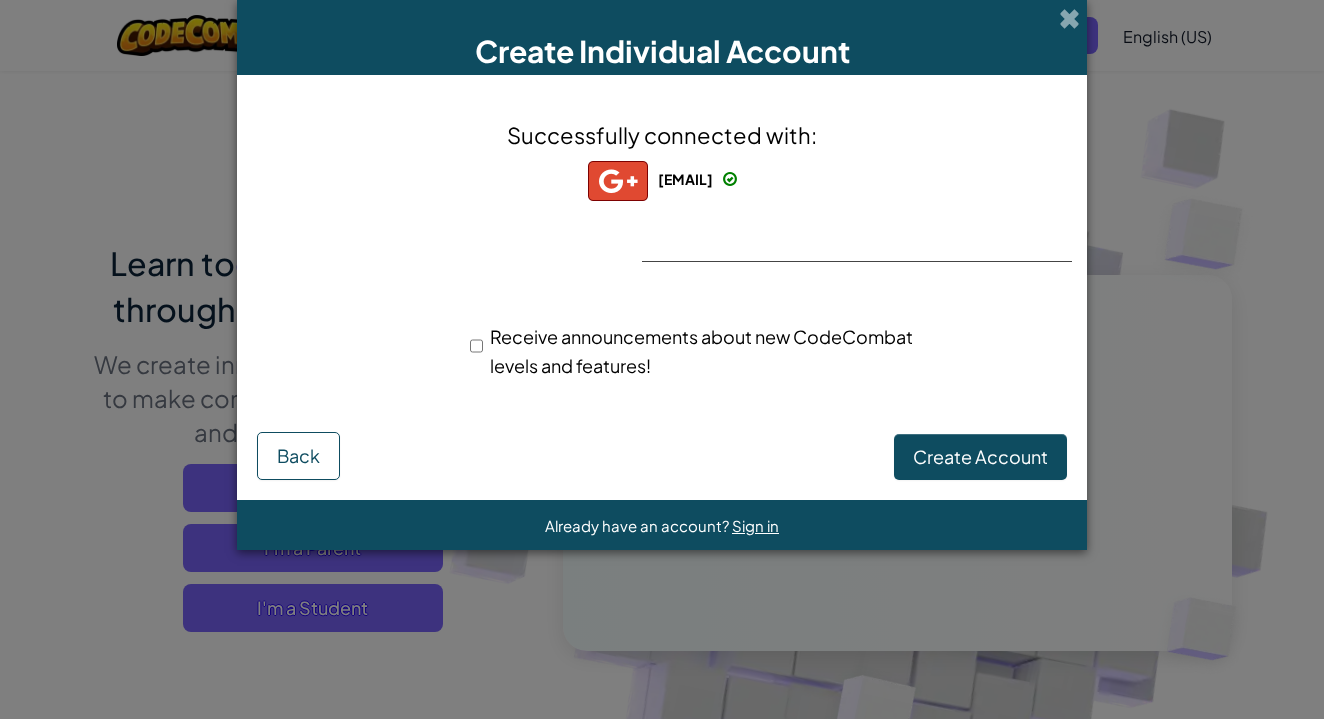 click on "Create Account" at bounding box center [980, 457] 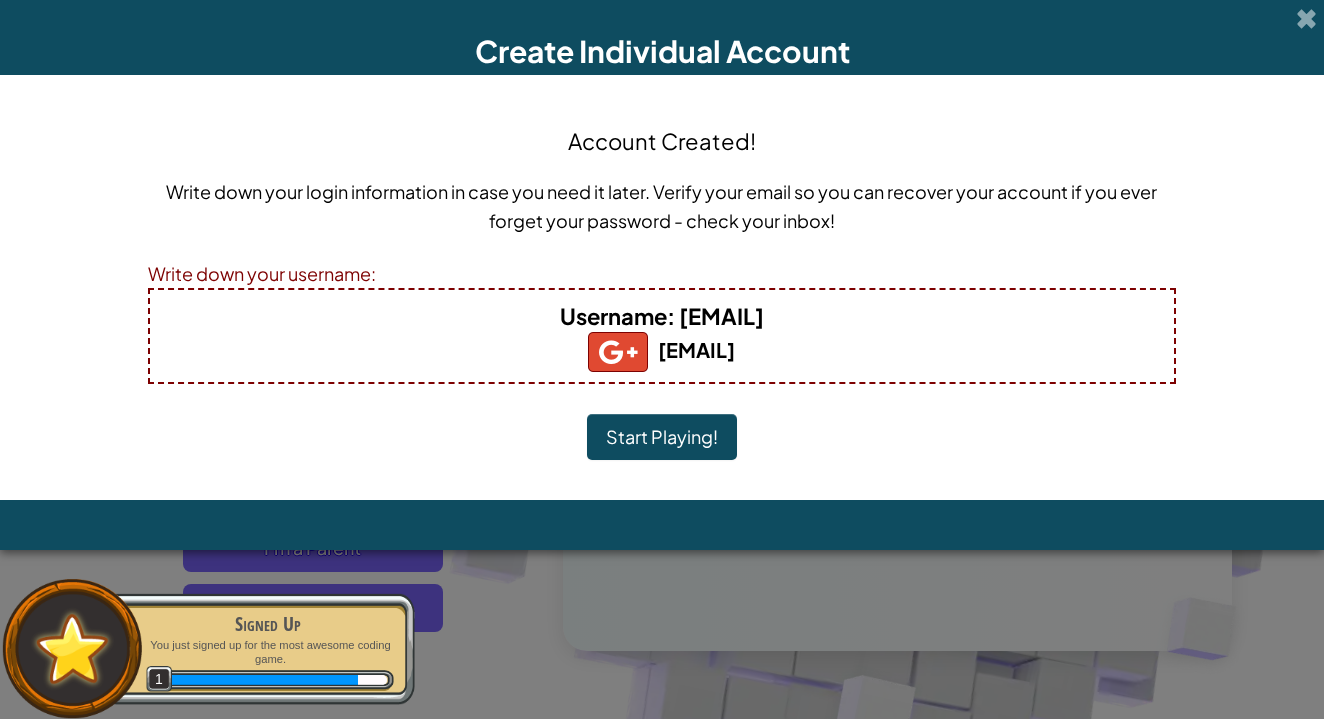 click on "Username : nietoraul052+gplus" at bounding box center (662, 316) 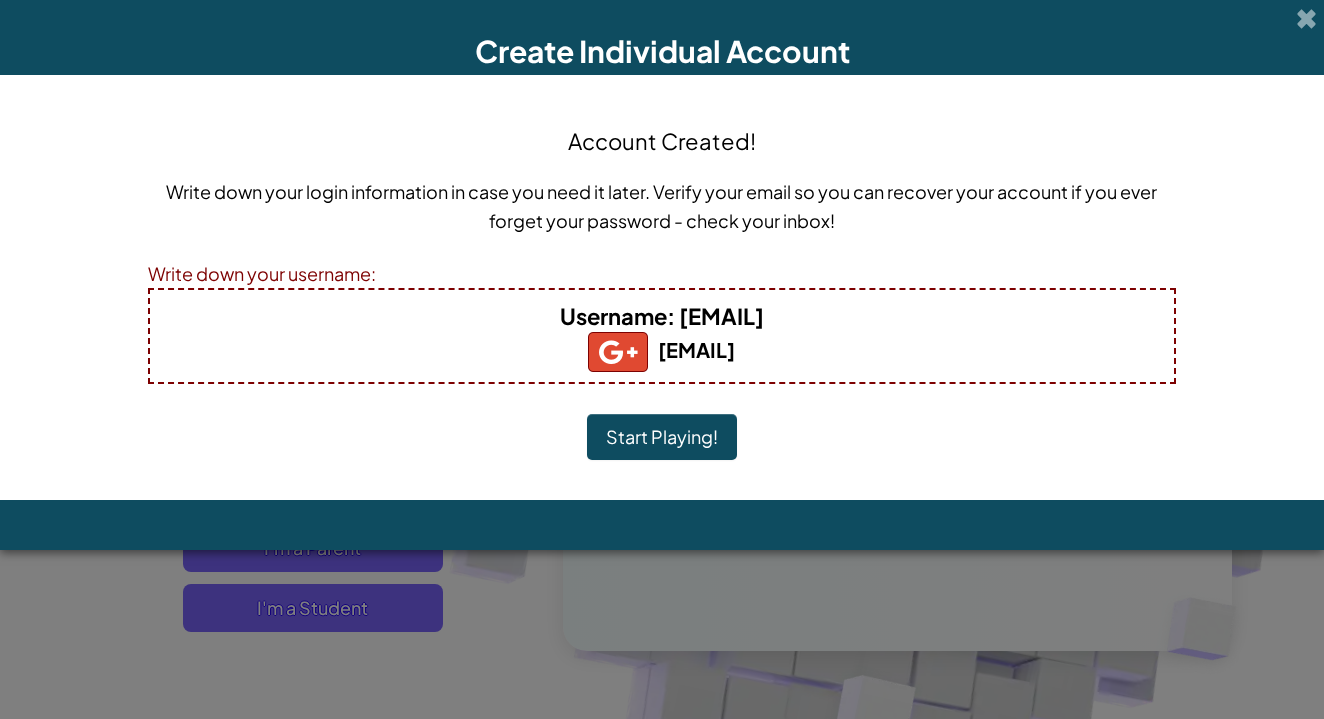 click on "Start Playing!" at bounding box center [662, 437] 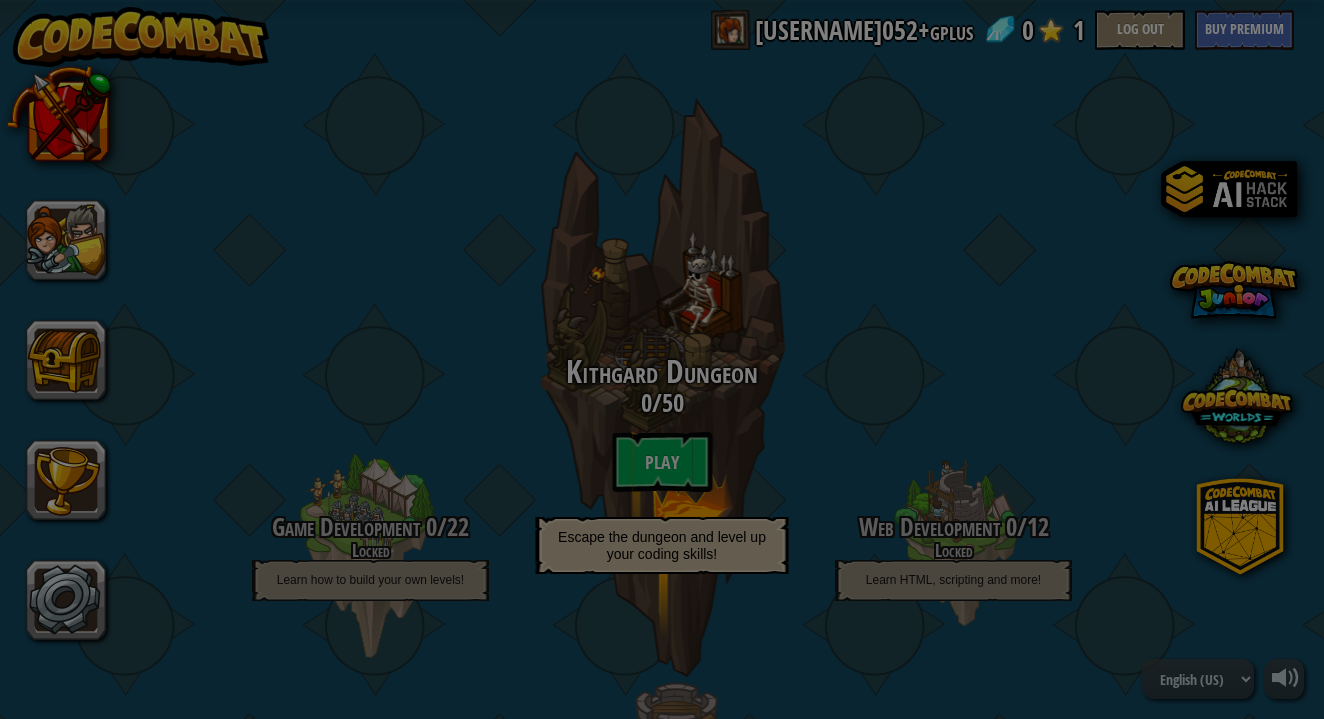 scroll, scrollTop: 0, scrollLeft: 0, axis: both 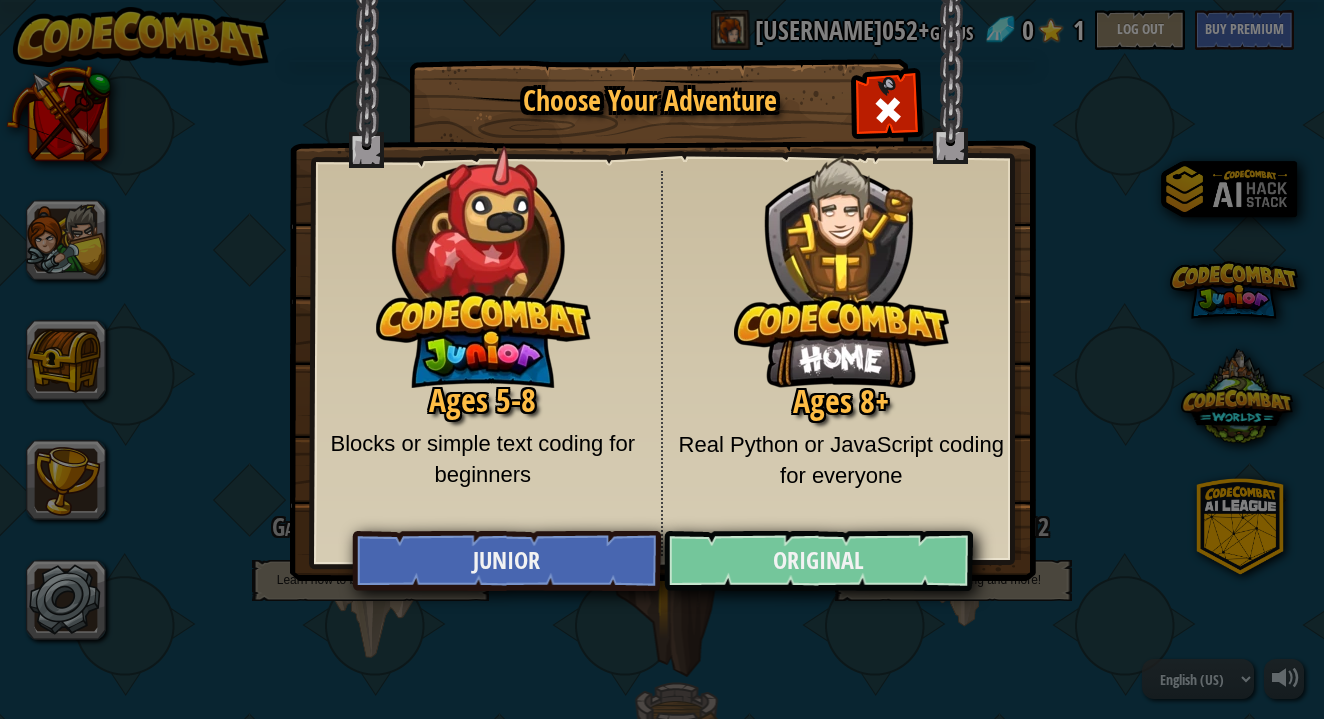 click on "Original" at bounding box center (818, 561) 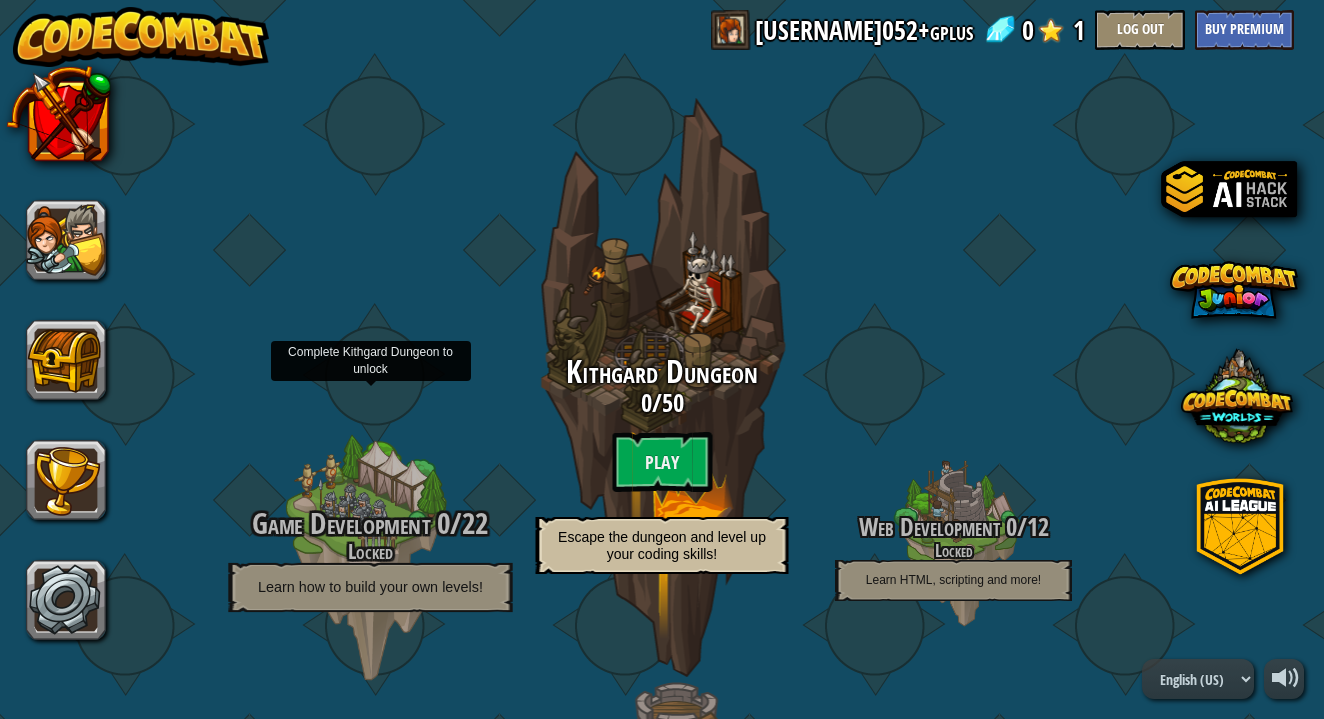 scroll, scrollTop: 0, scrollLeft: 0, axis: both 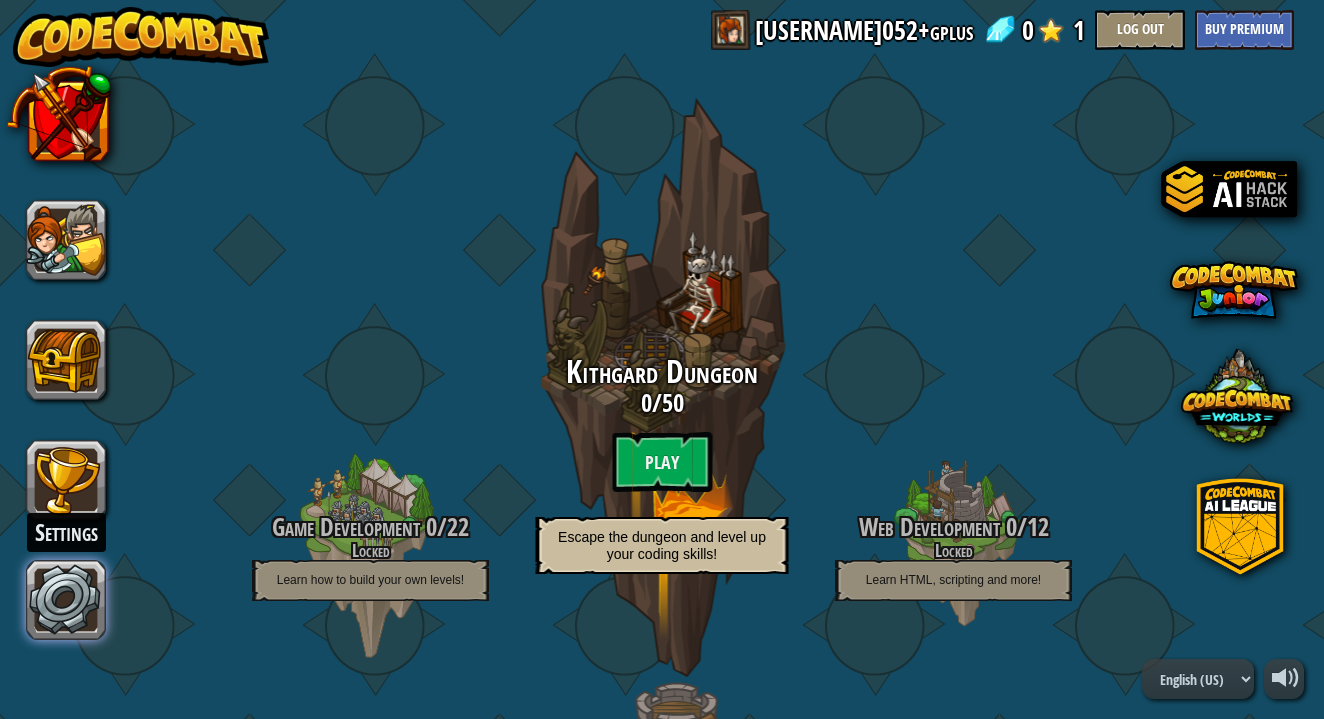click at bounding box center [66, 600] 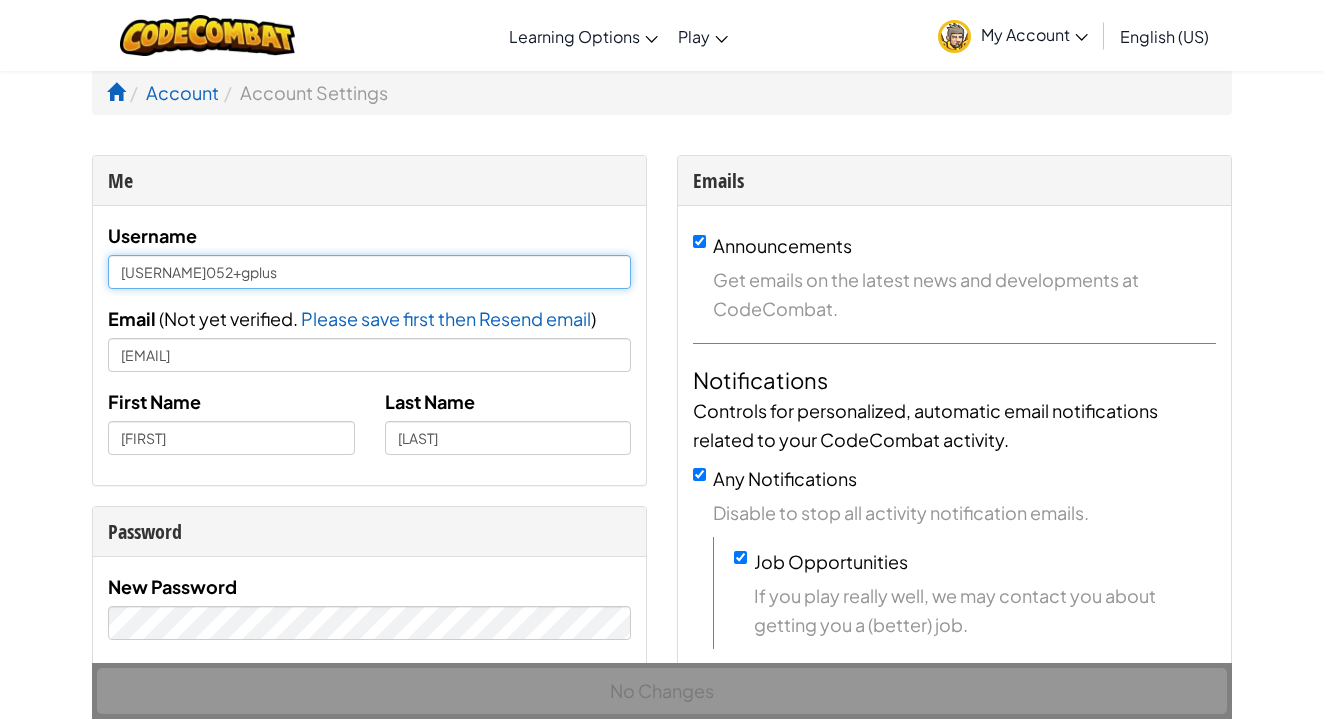 click on "[USERNAME]052+gplus" at bounding box center (369, 272) 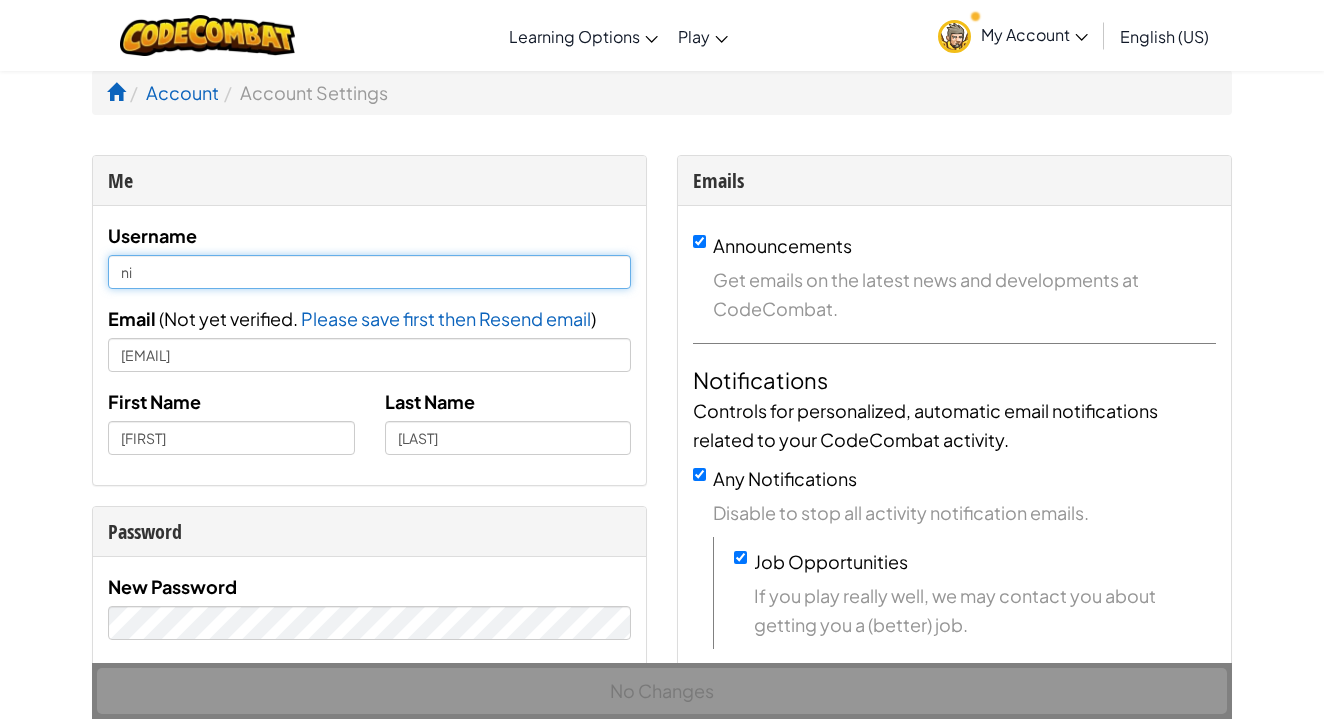 type on "n" 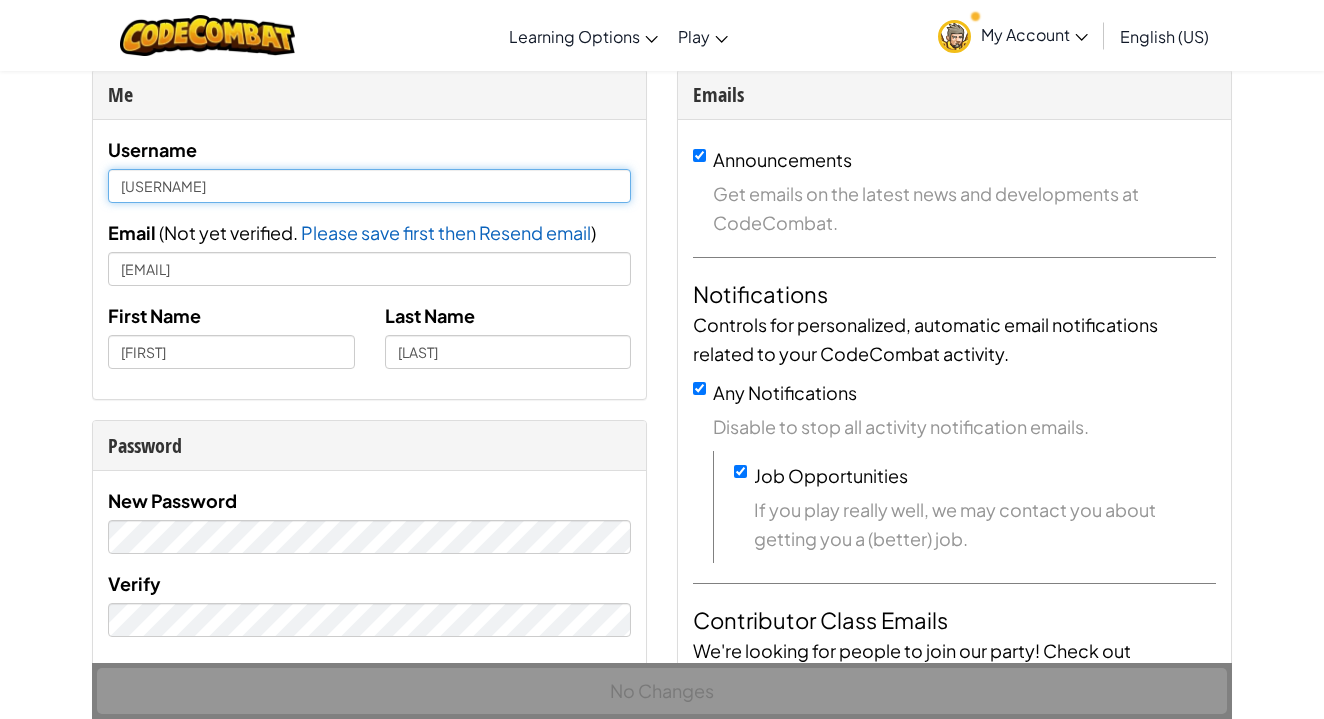 scroll, scrollTop: 92, scrollLeft: 0, axis: vertical 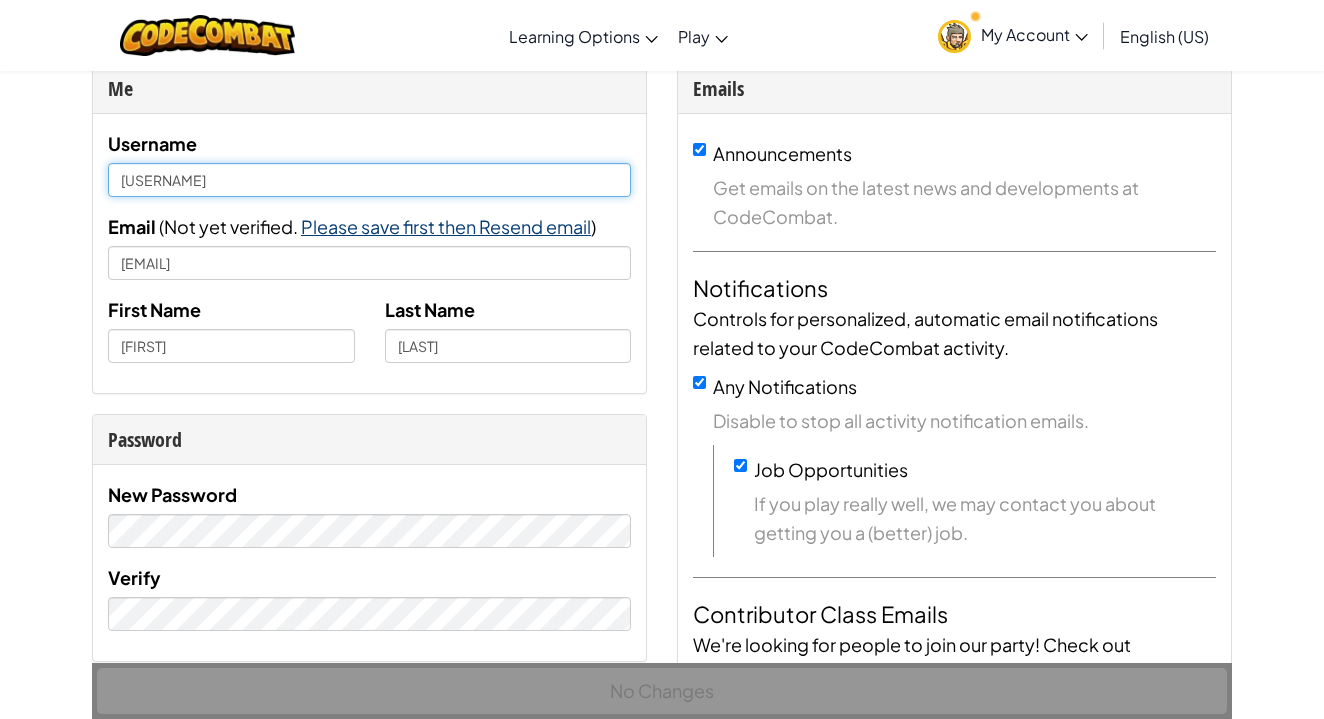 type on "[USERNAME]" 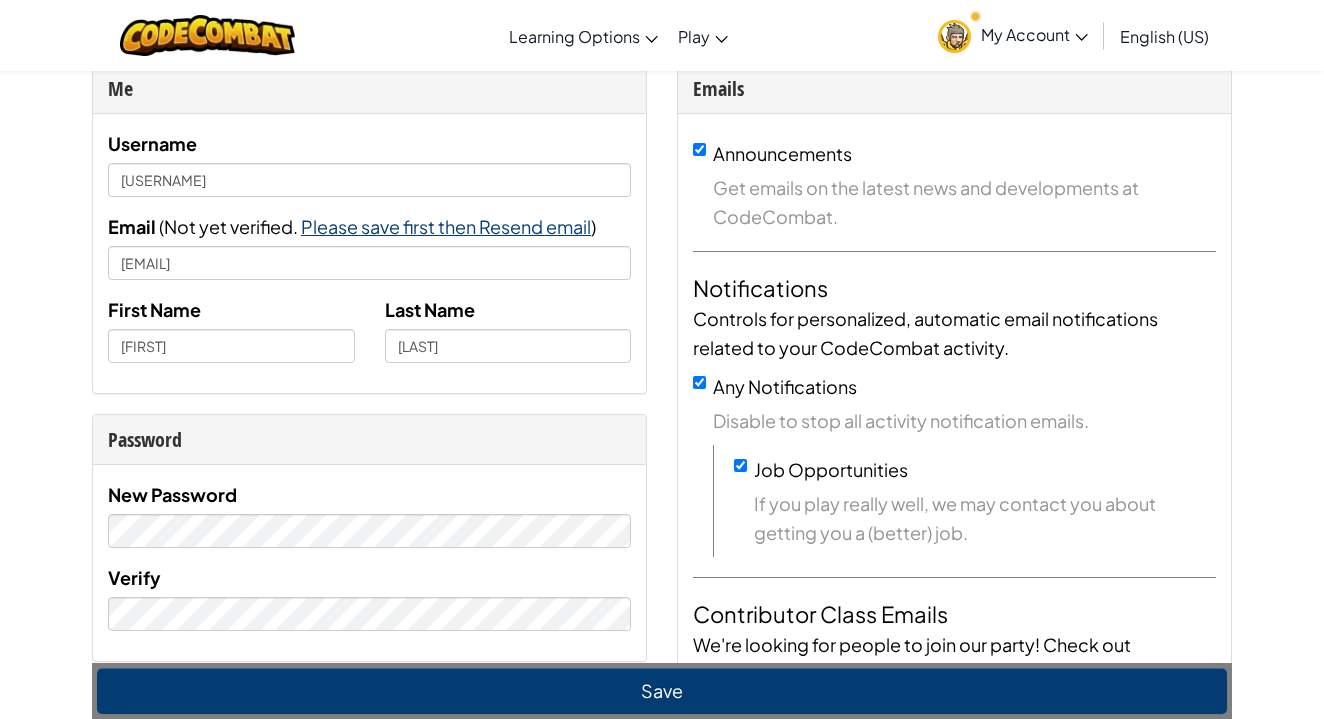 click on "Username [LAST] Email ( Not yet verified. Please save first then Resend email Email sent! Check your inbox. ) [EMAIL] First Name [FIRST] Last Name [LAST]" at bounding box center (369, 253) 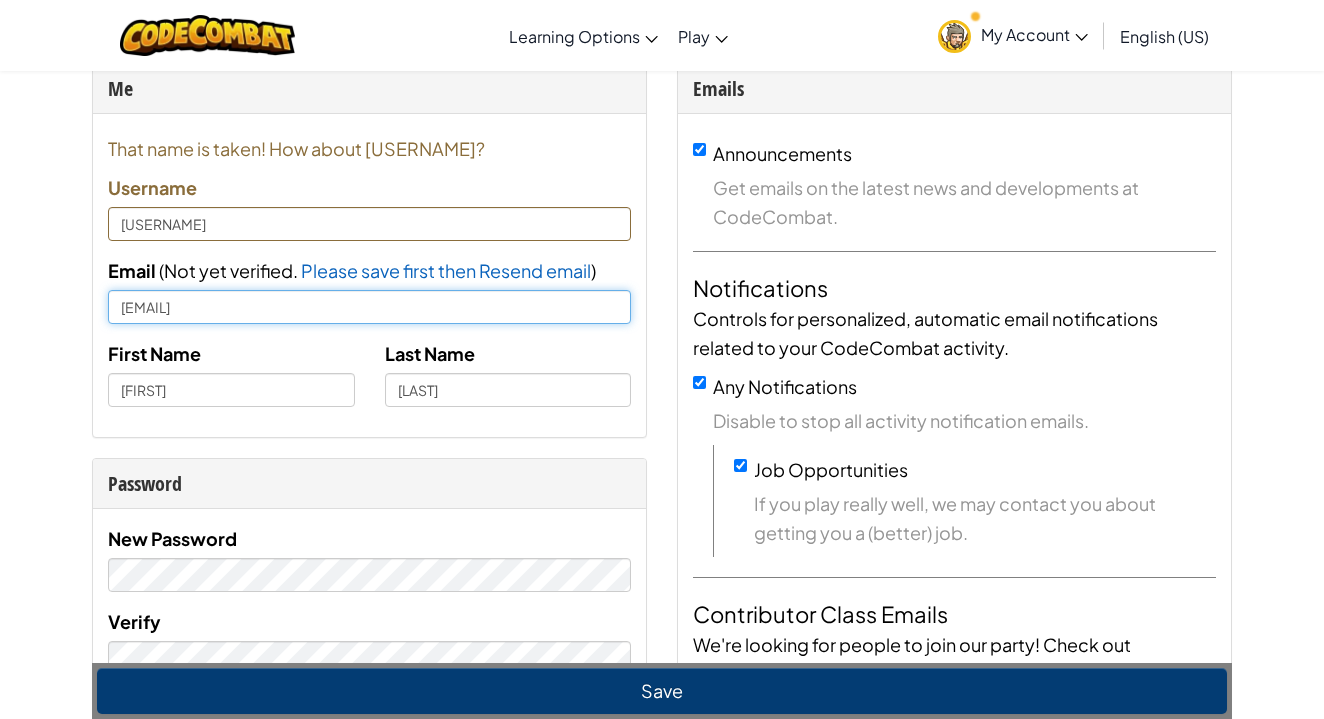 click on "[EMAIL]" at bounding box center [369, 307] 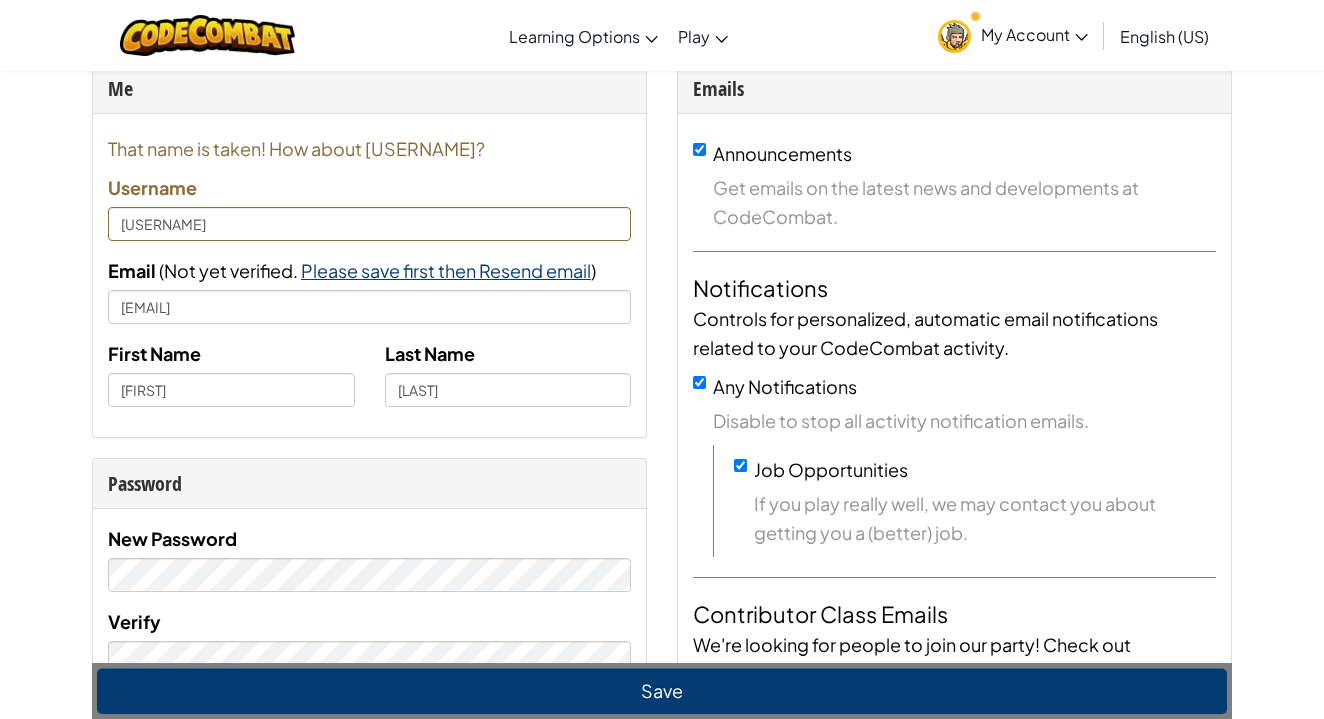 click on "Please save first then Resend email" at bounding box center [446, 270] 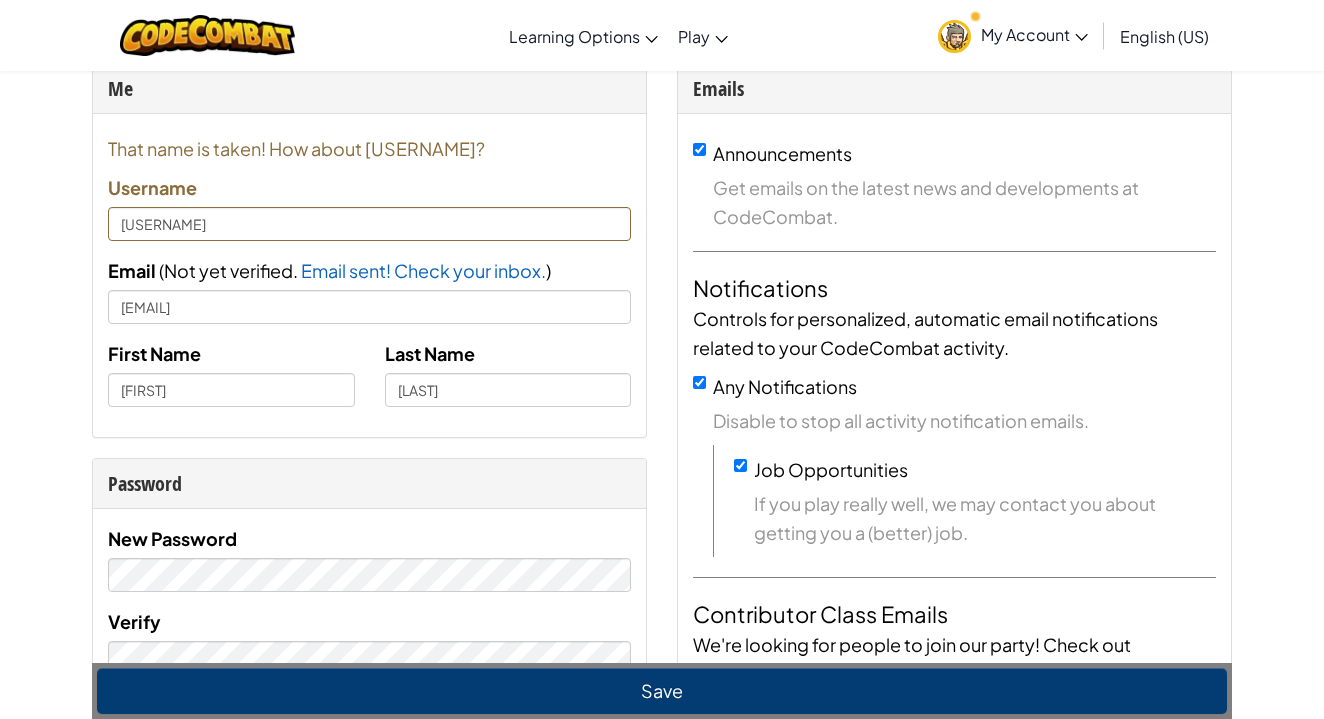 click on "Email ( Not yet verified. Please save first then Resend email Email sent! Check your inbox. ) [EMAIL]" at bounding box center [369, 290] 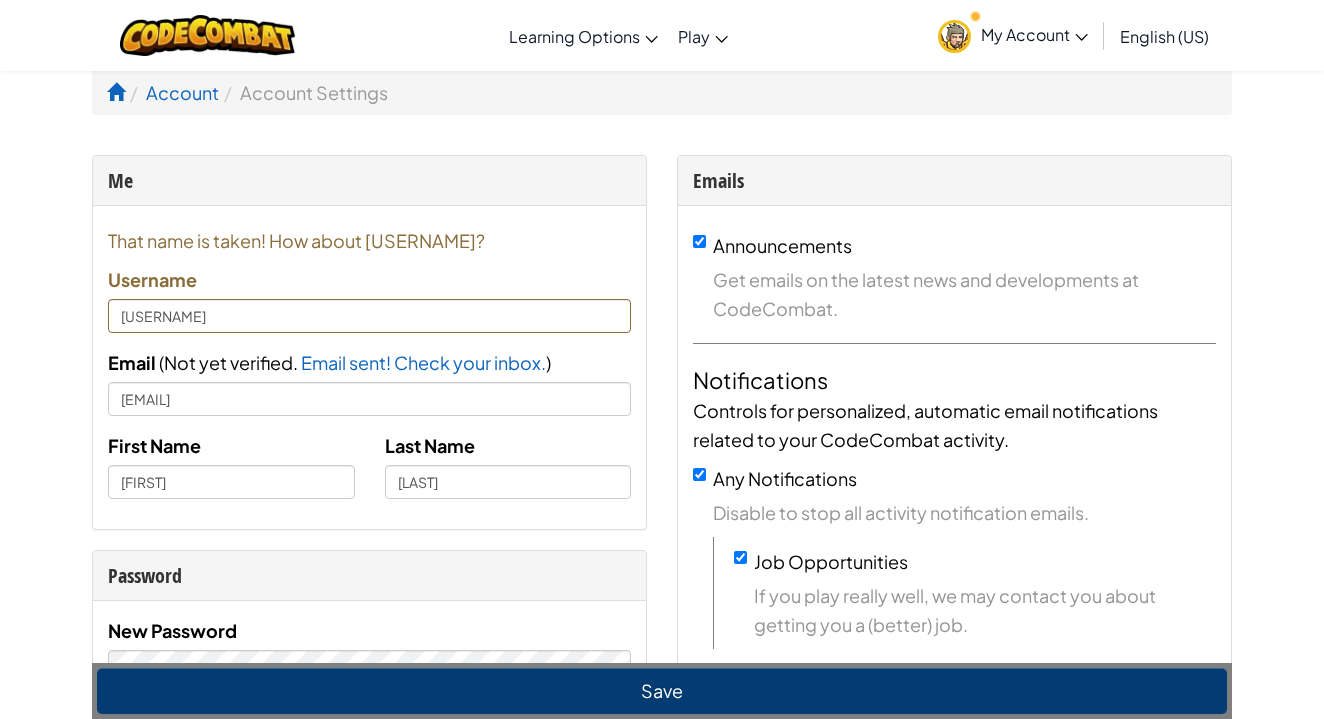 scroll, scrollTop: 0, scrollLeft: 0, axis: both 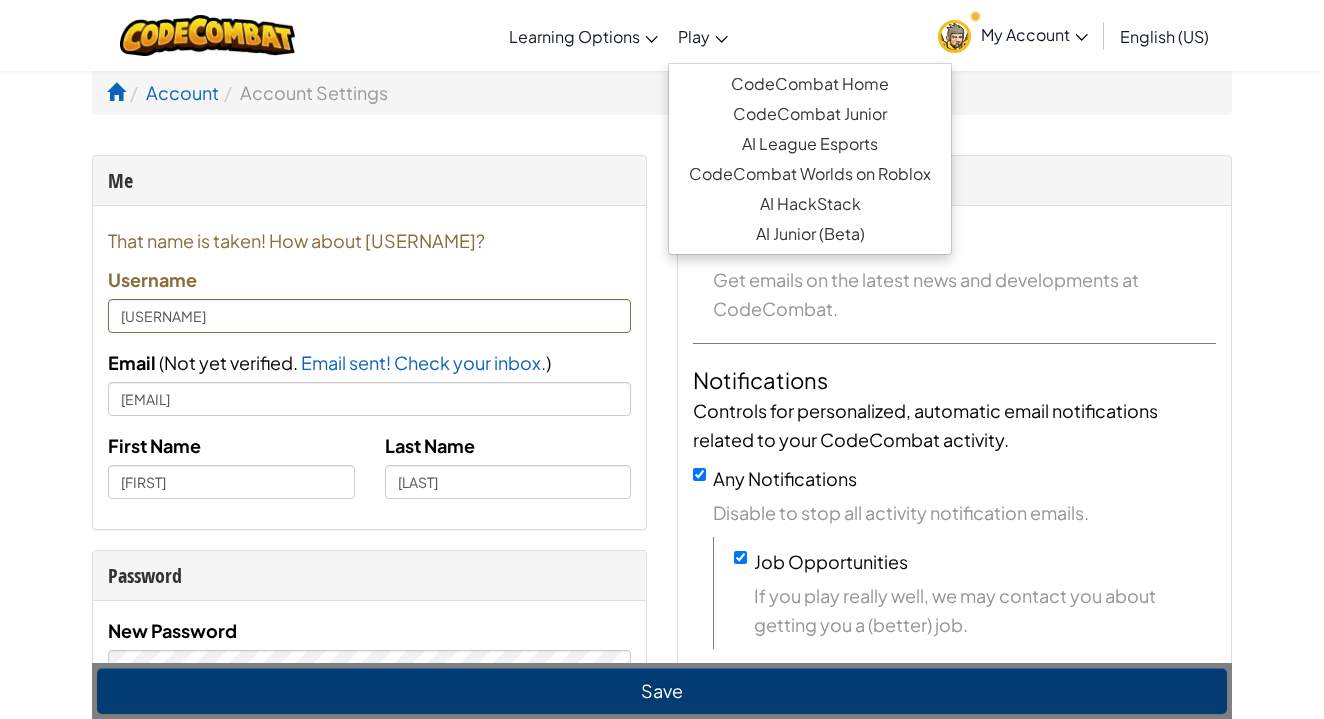 click on "Play" at bounding box center [694, 36] 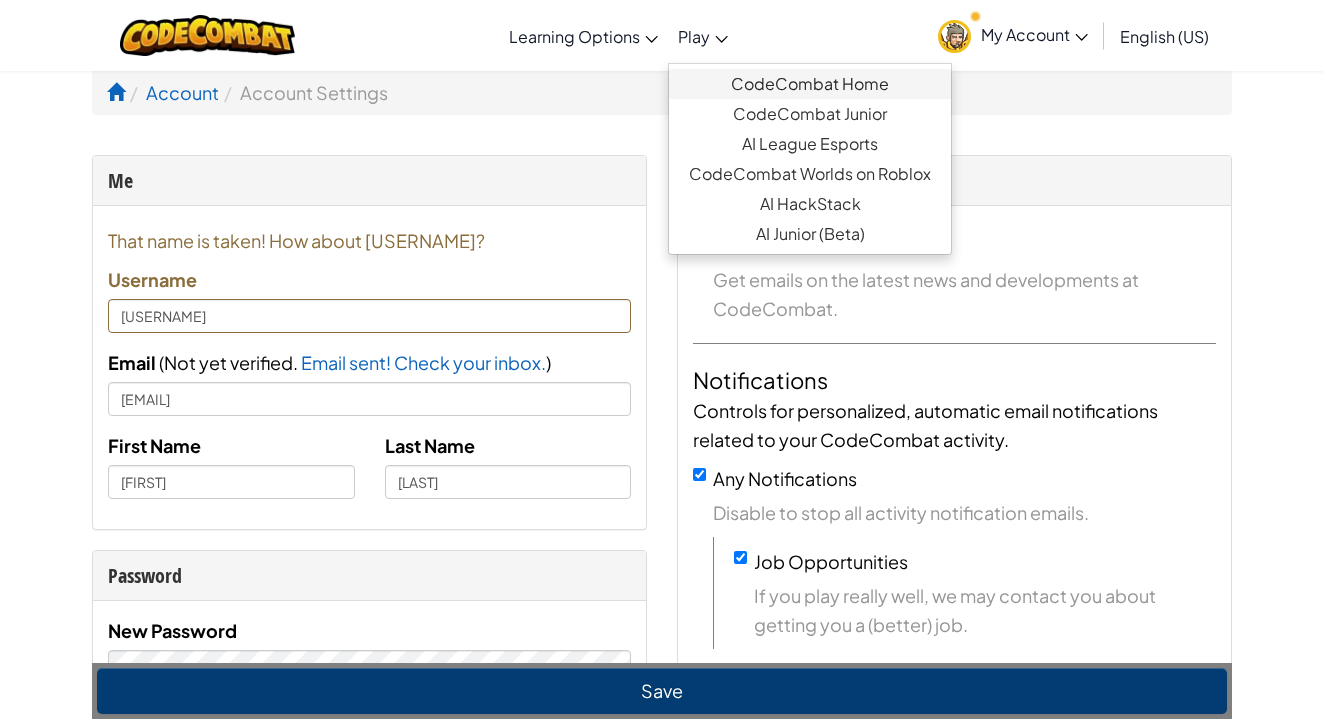 click on "CodeCombat Home" at bounding box center [810, 84] 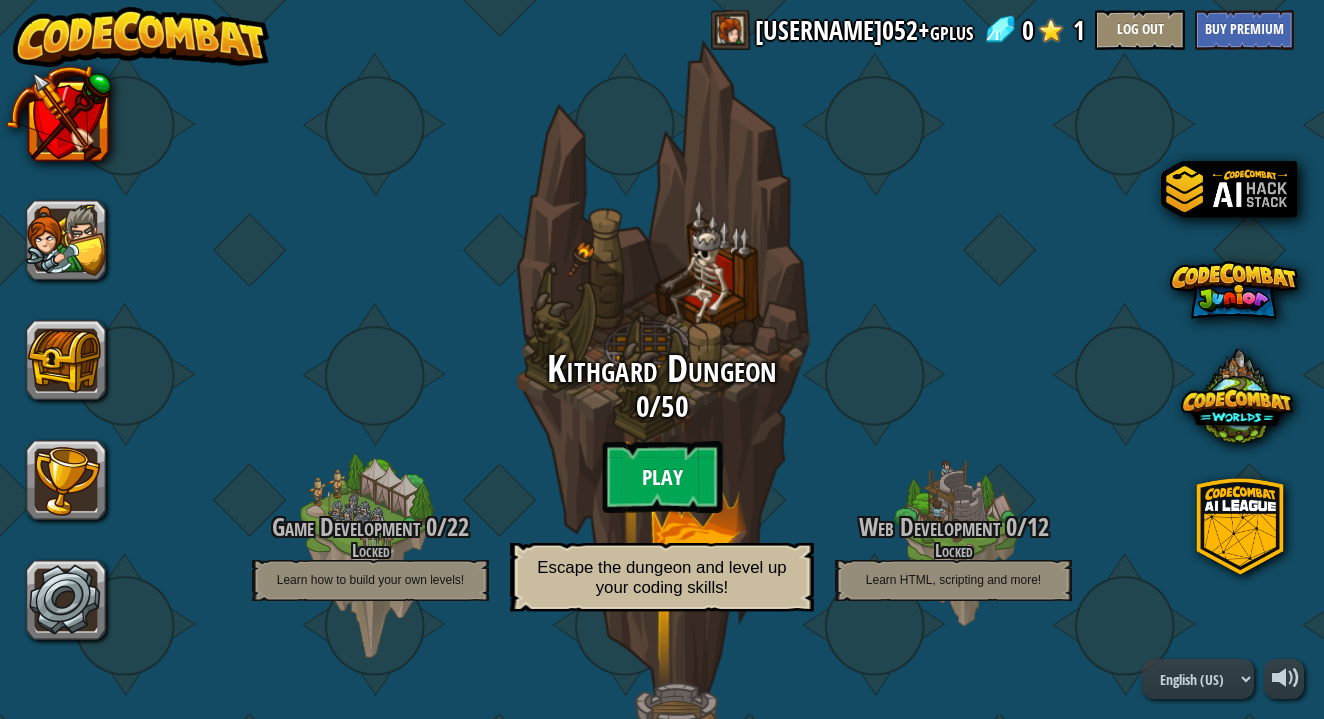 click on "Play" at bounding box center [662, 477] 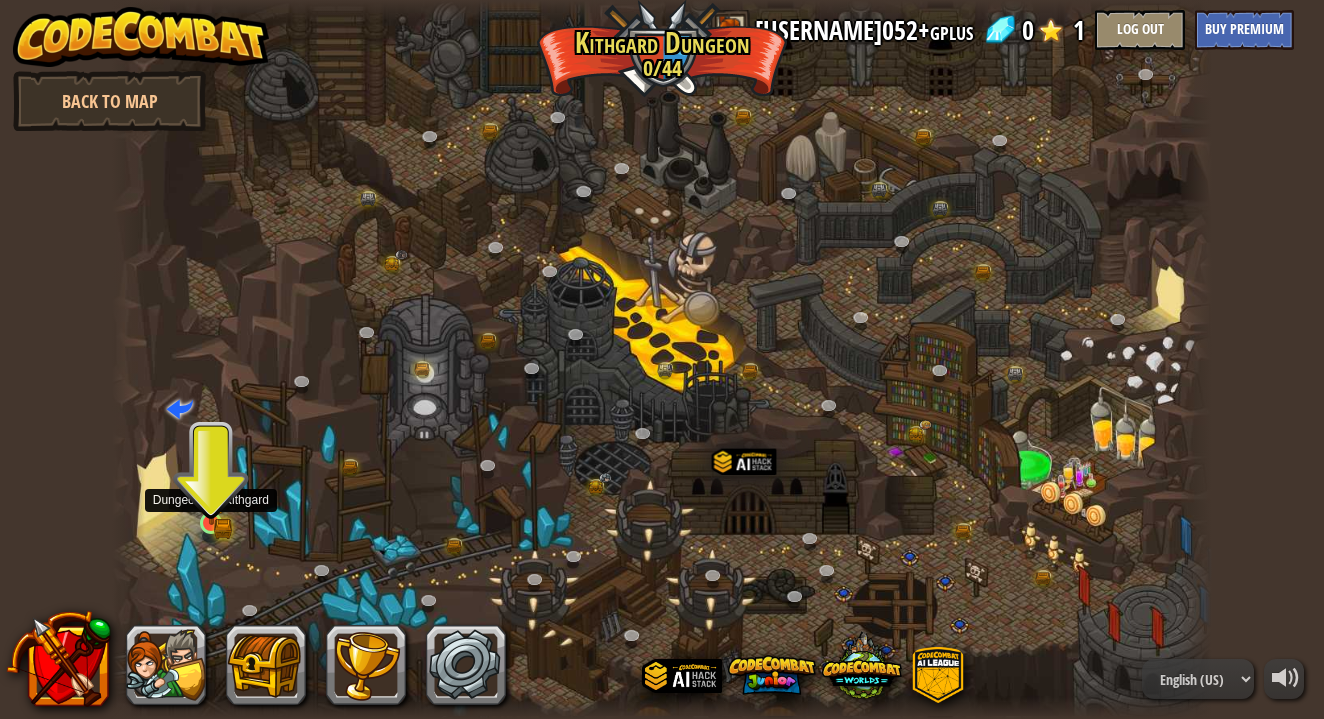 click at bounding box center (211, 523) 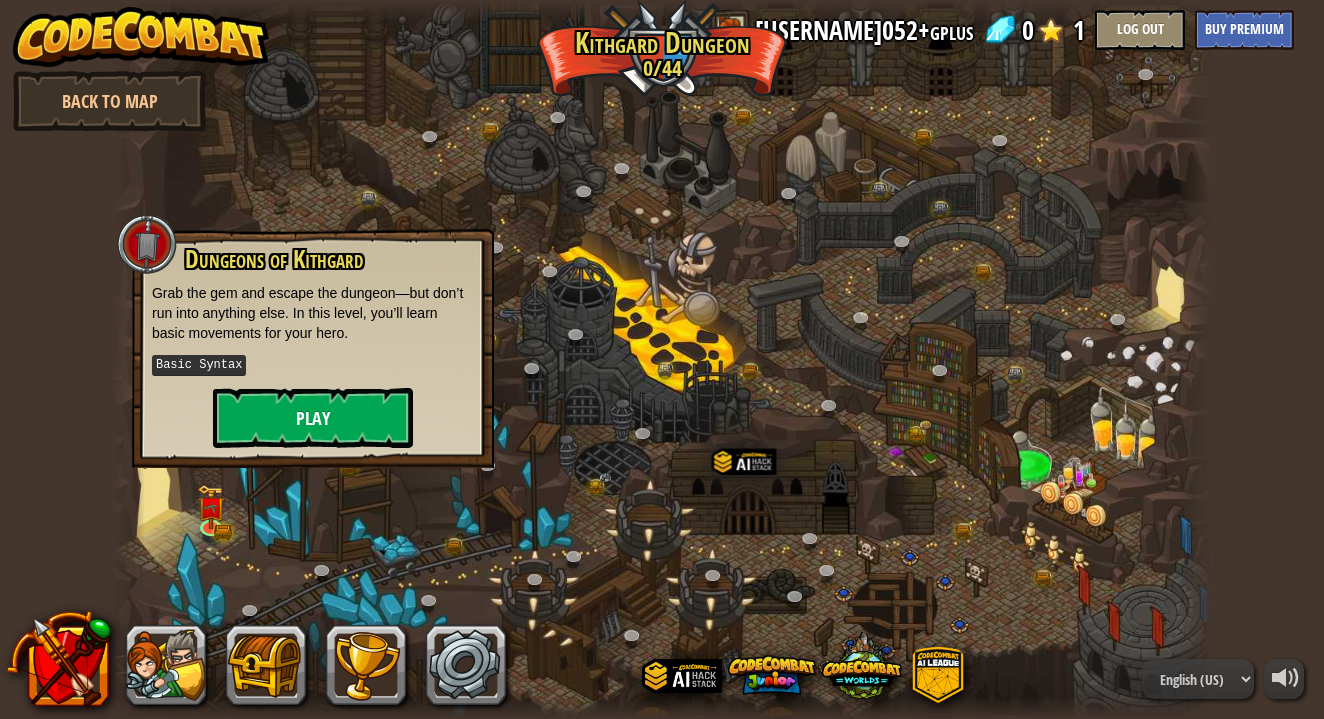 click on "Play" at bounding box center (313, 418) 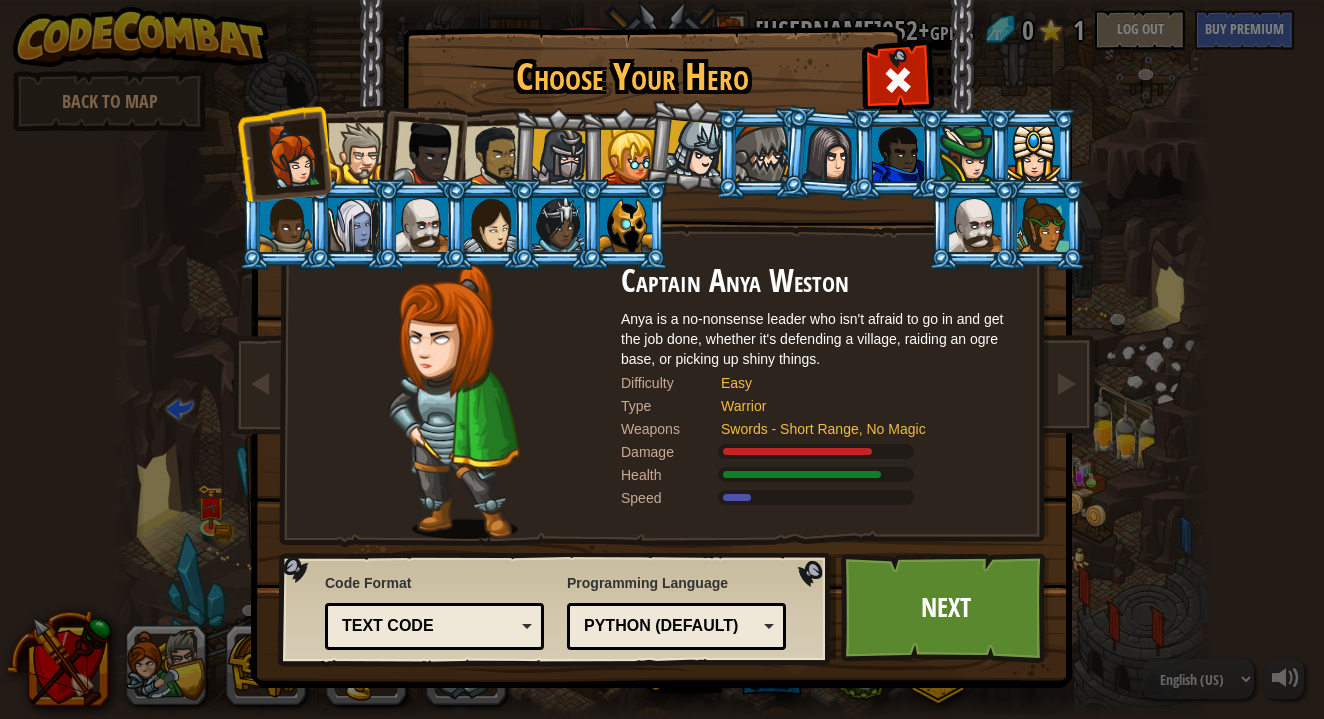 click at bounding box center (426, 154) 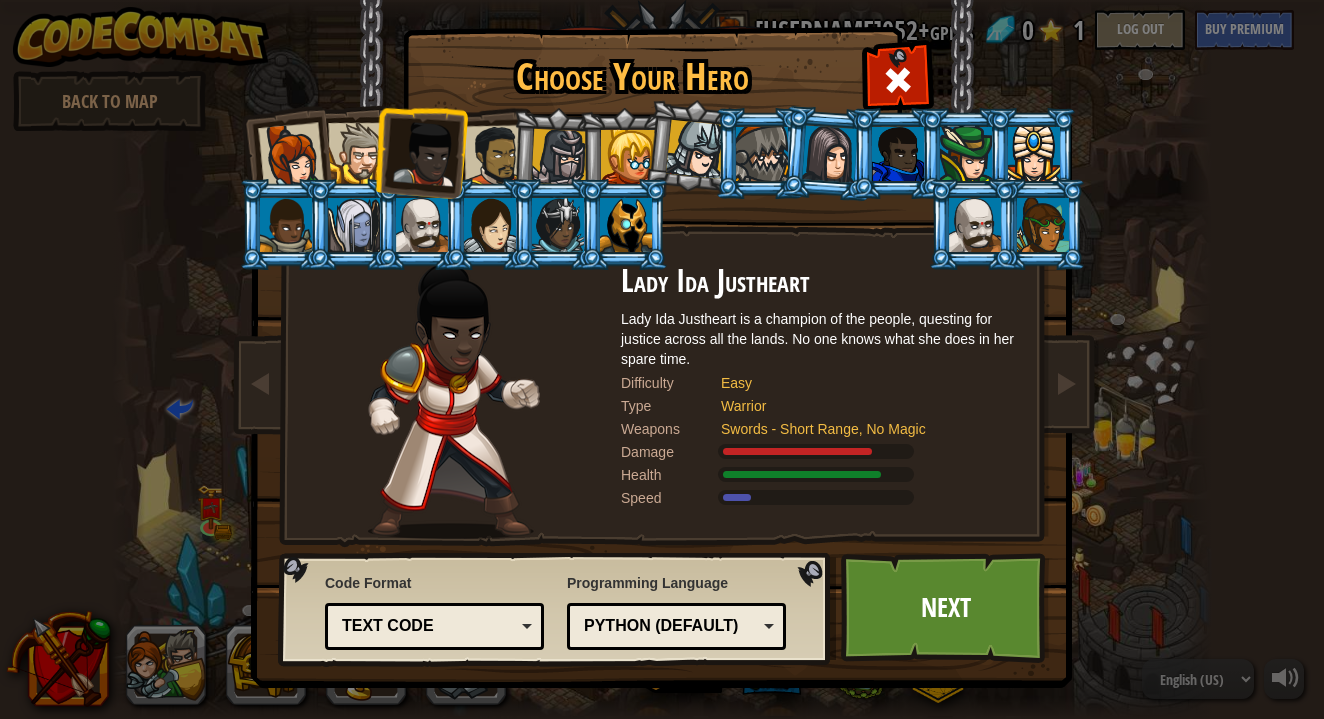 click at bounding box center [358, 153] 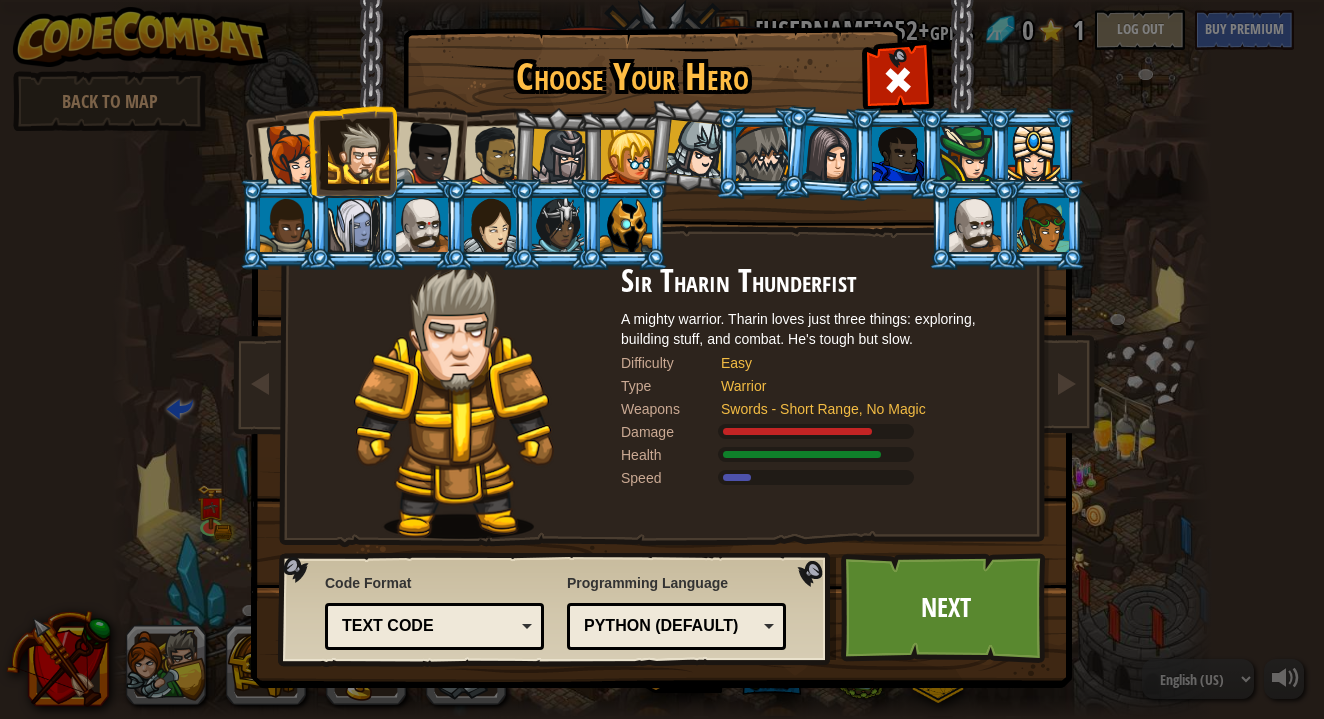 click at bounding box center (495, 156) 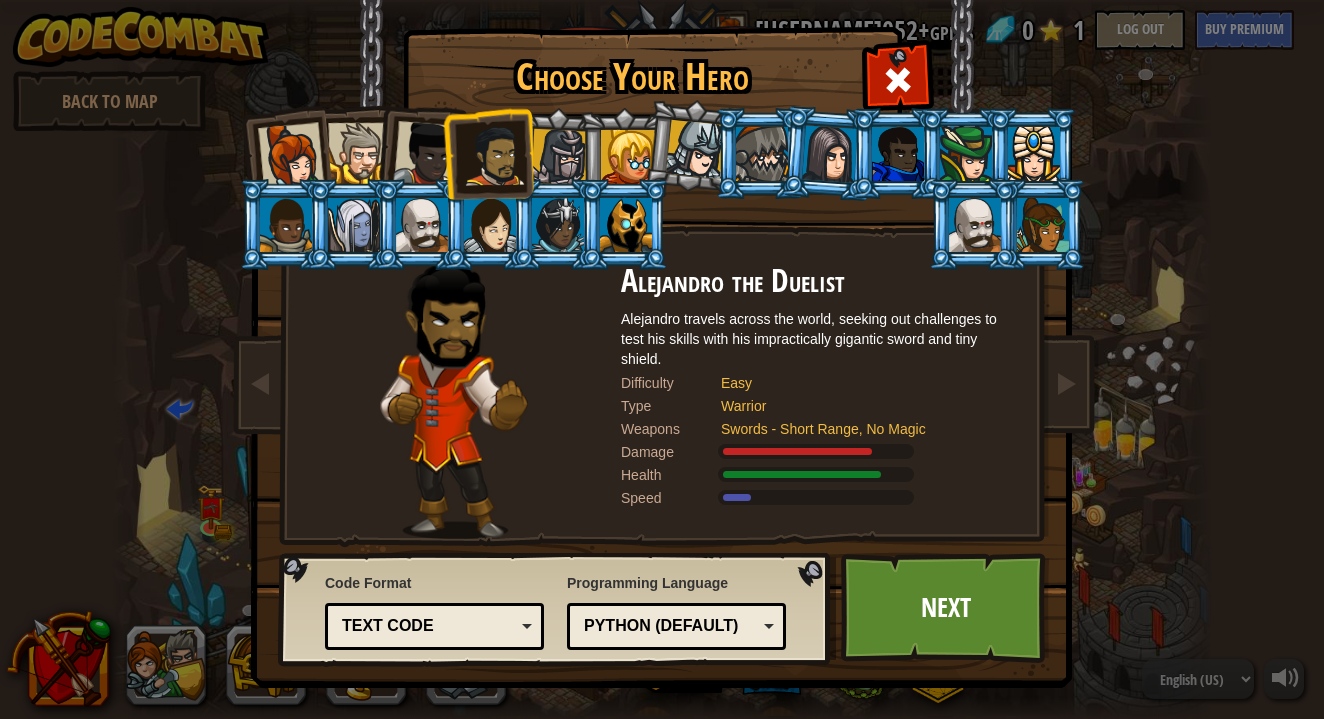 click at bounding box center [559, 157] 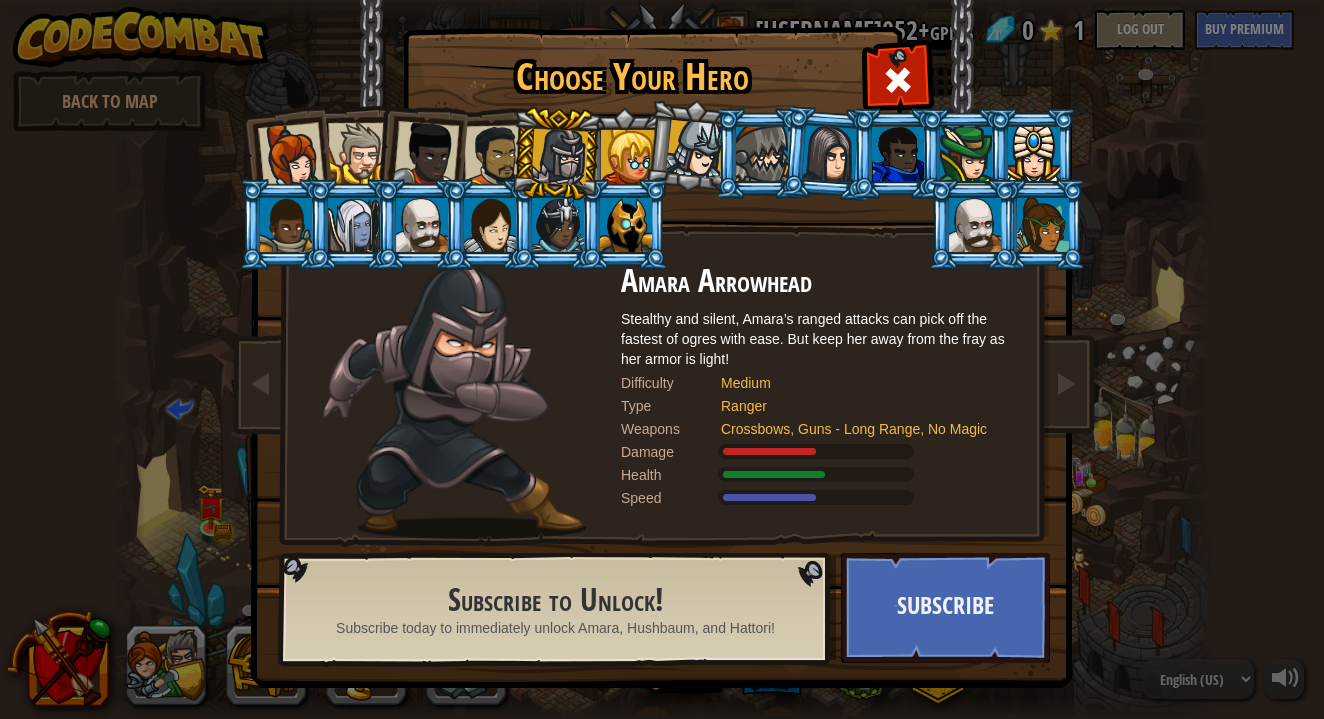 click at bounding box center (628, 157) 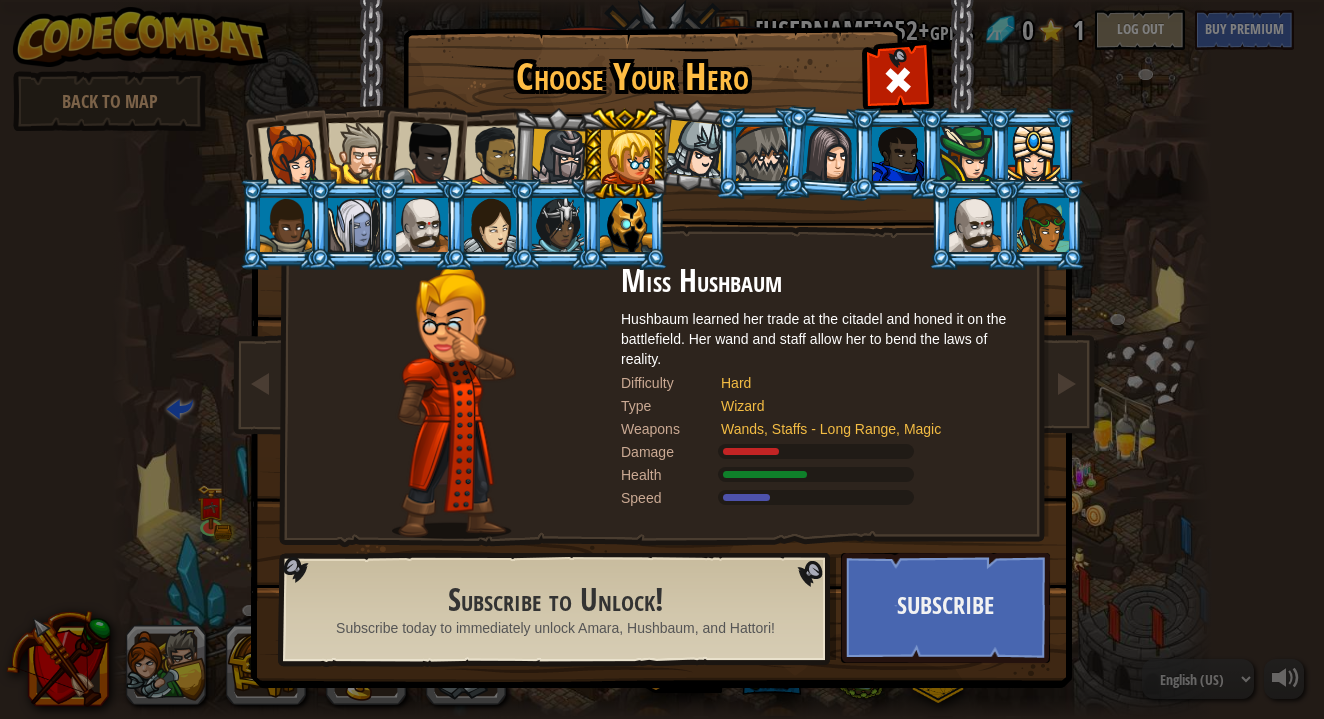 click at bounding box center (559, 157) 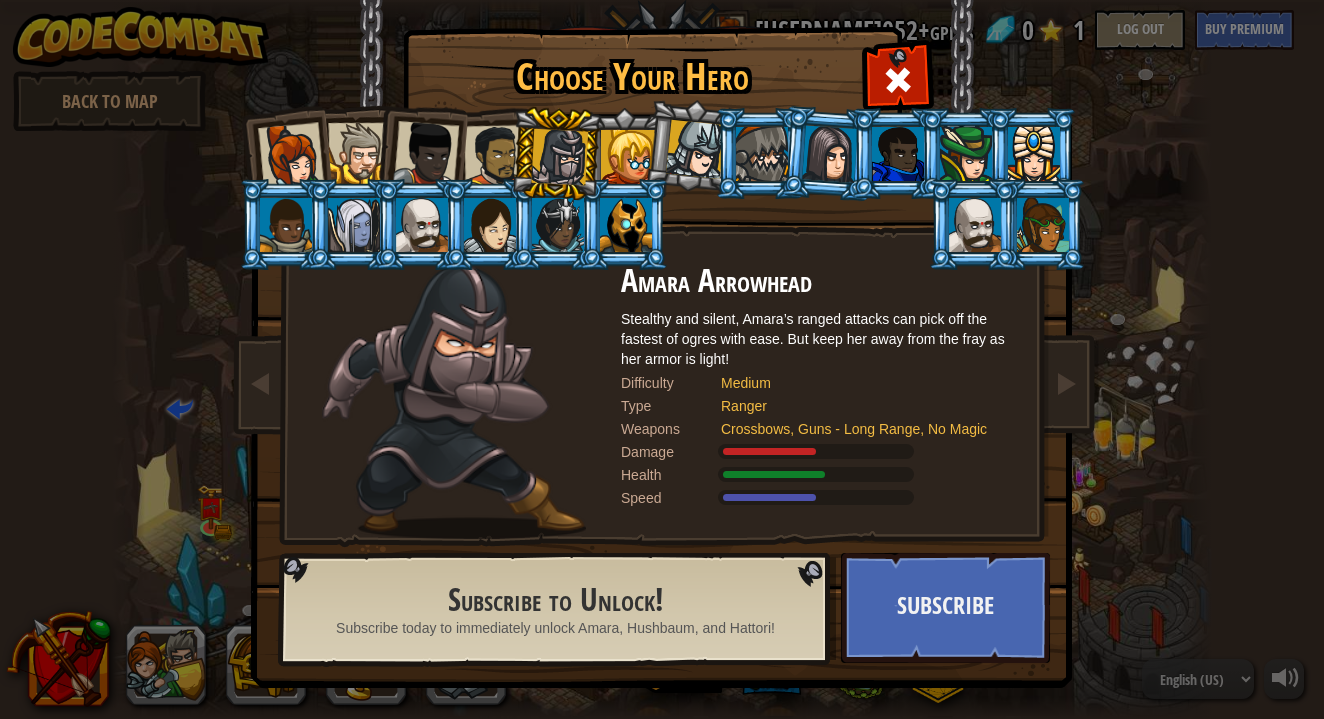 click at bounding box center (426, 154) 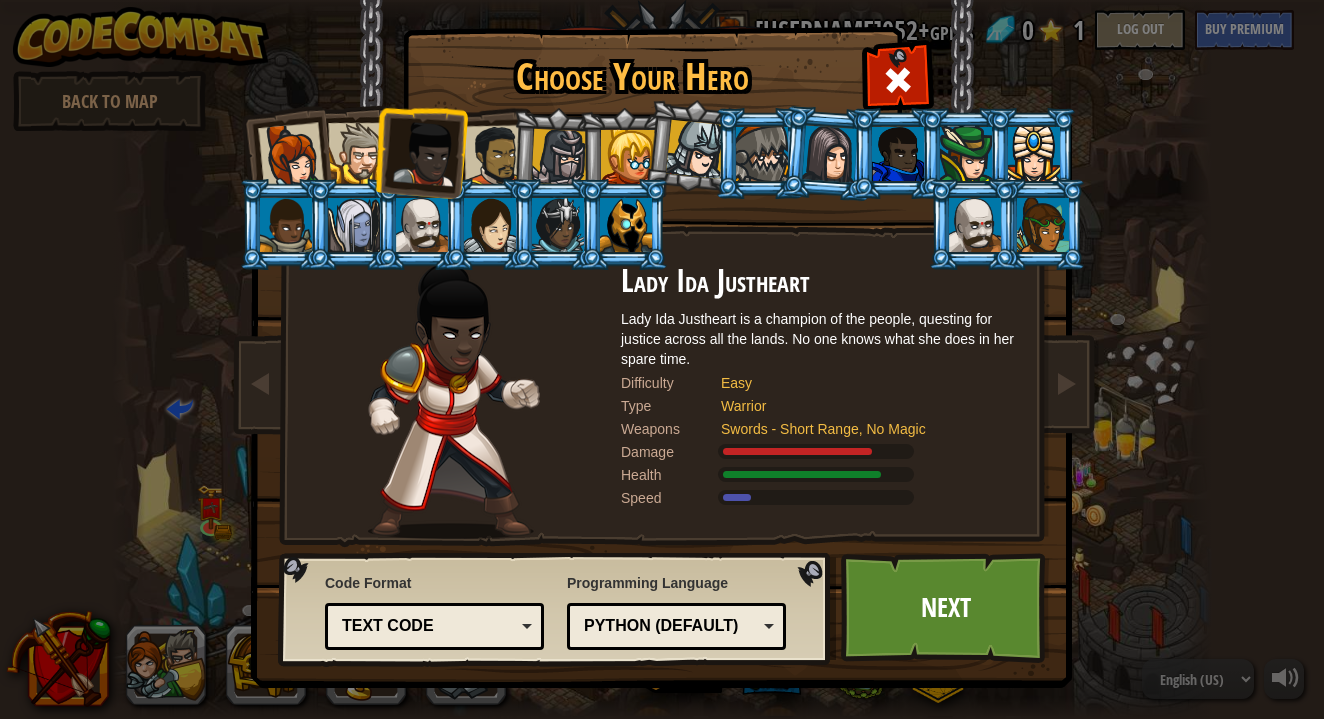click at bounding box center [358, 153] 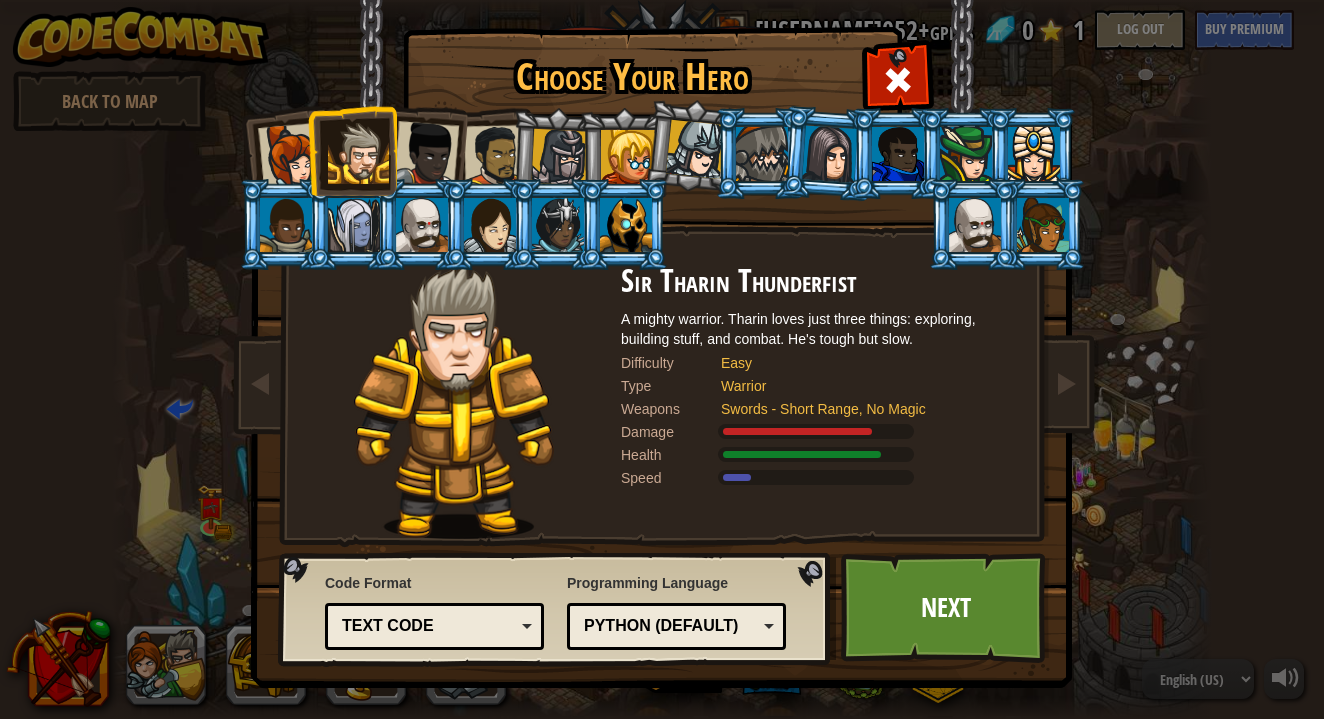 click at bounding box center [495, 156] 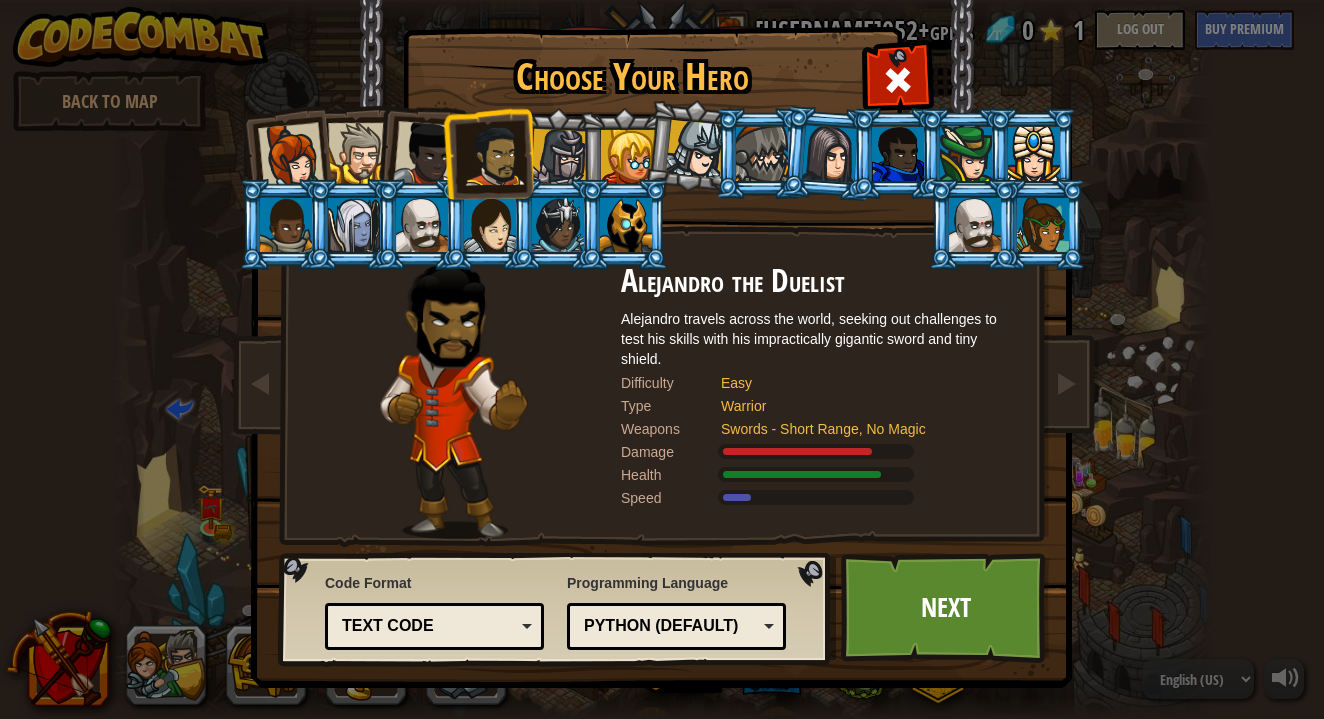 click at bounding box center (559, 157) 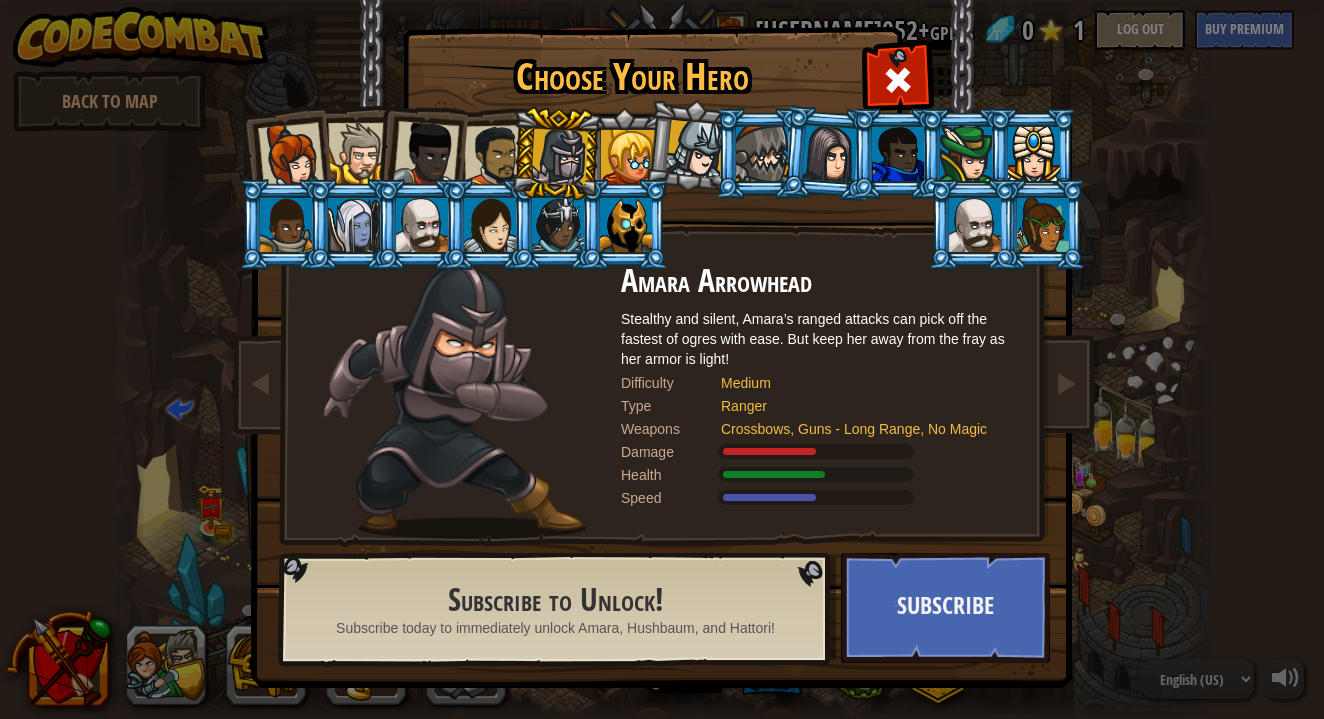 click at bounding box center (495, 156) 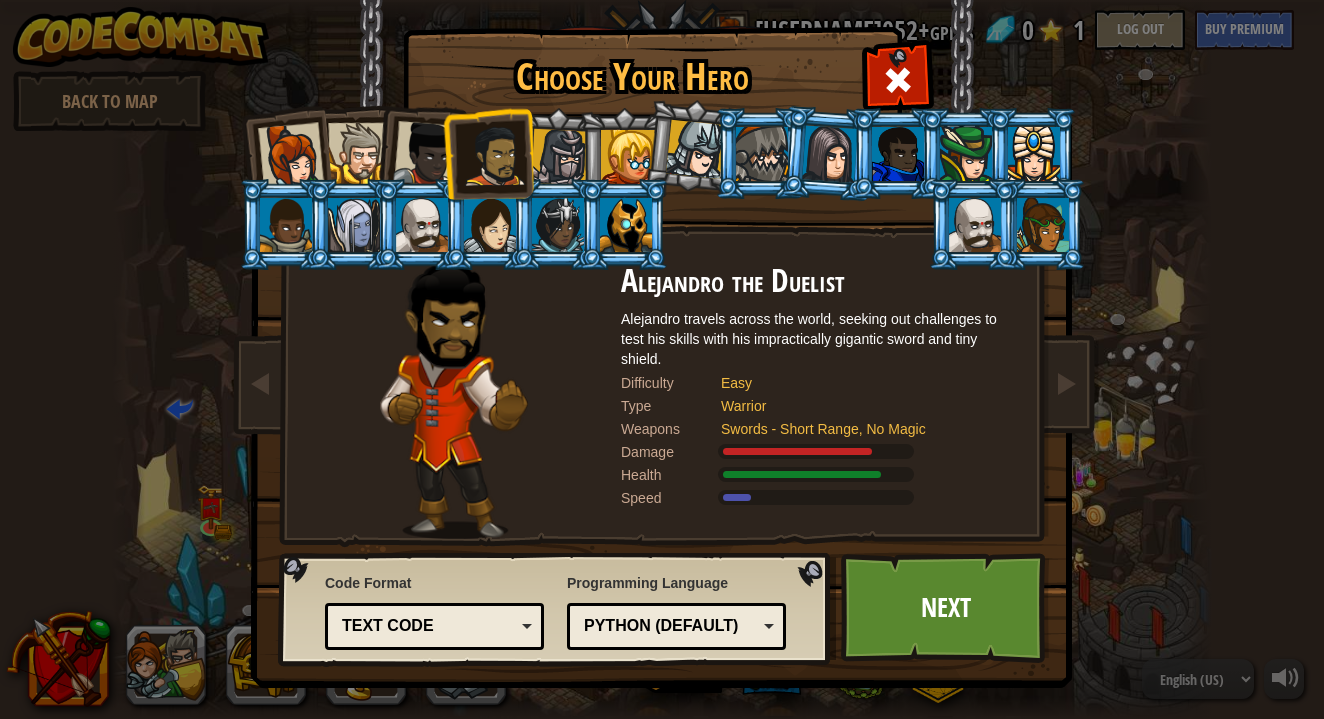 click at bounding box center (426, 154) 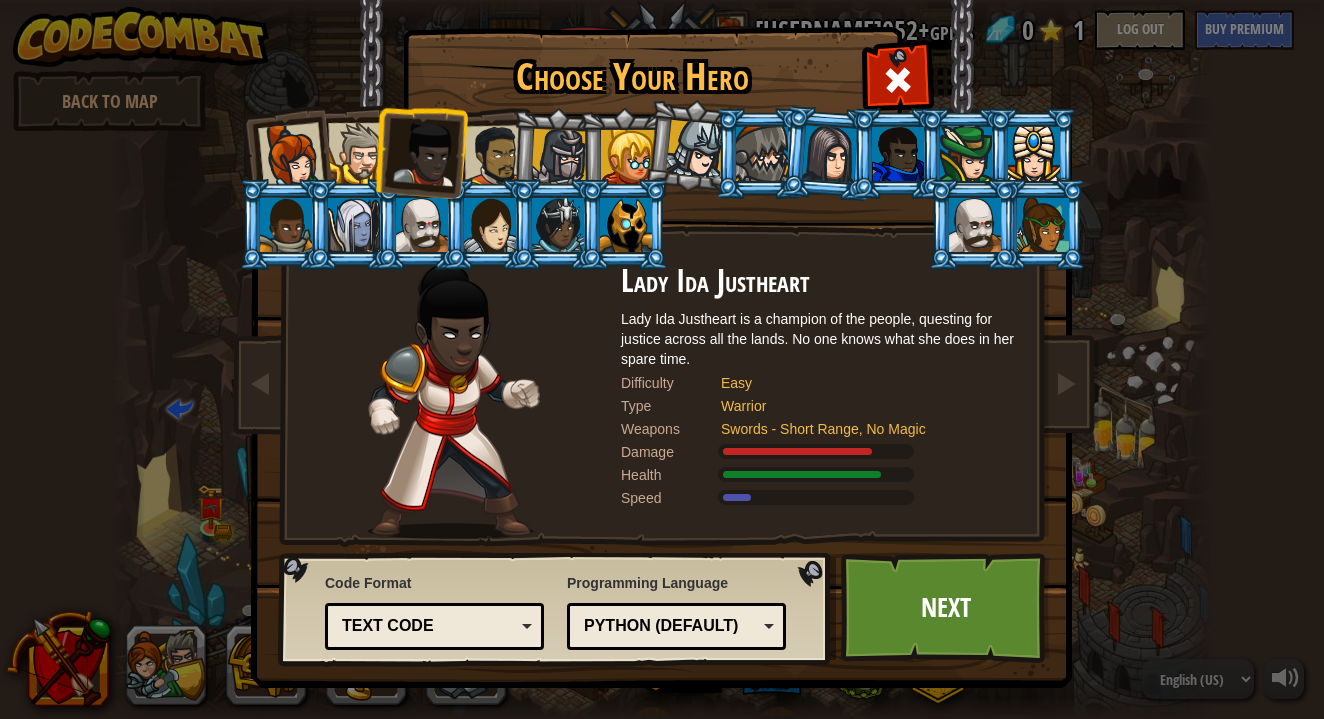 click at bounding box center (358, 153) 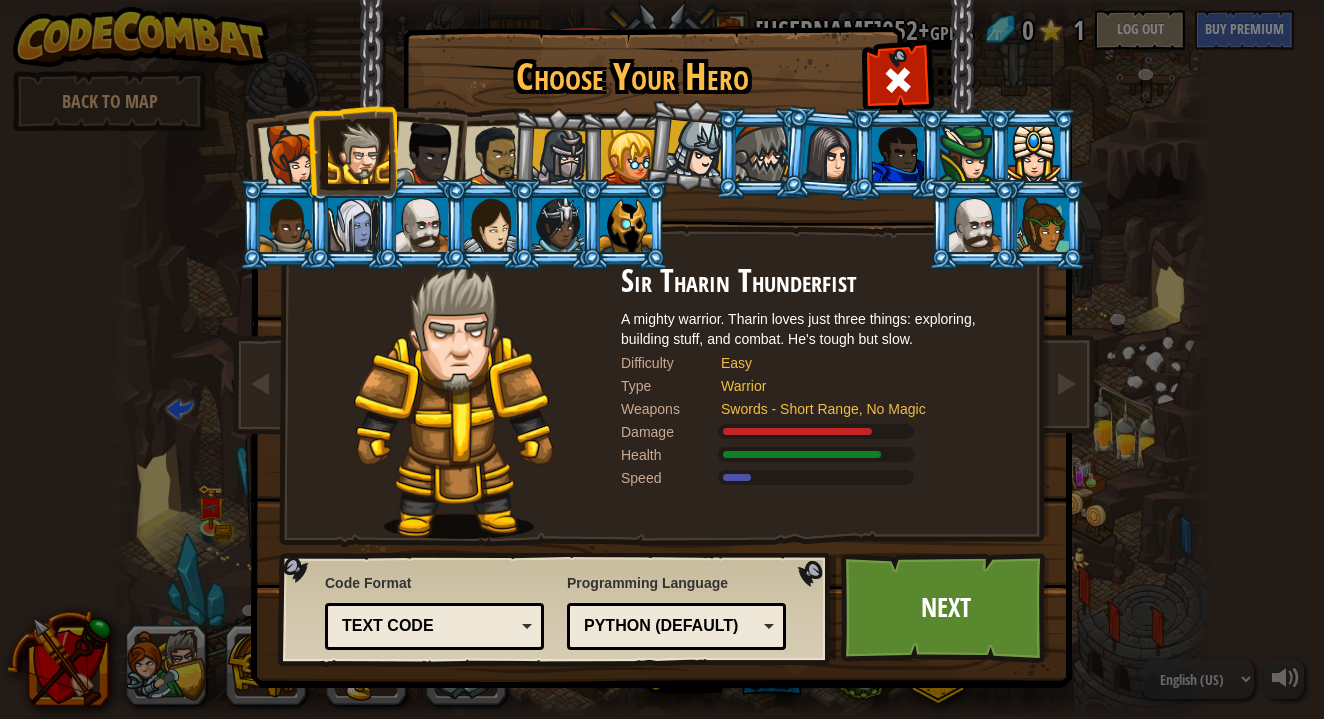 click at bounding box center (291, 156) 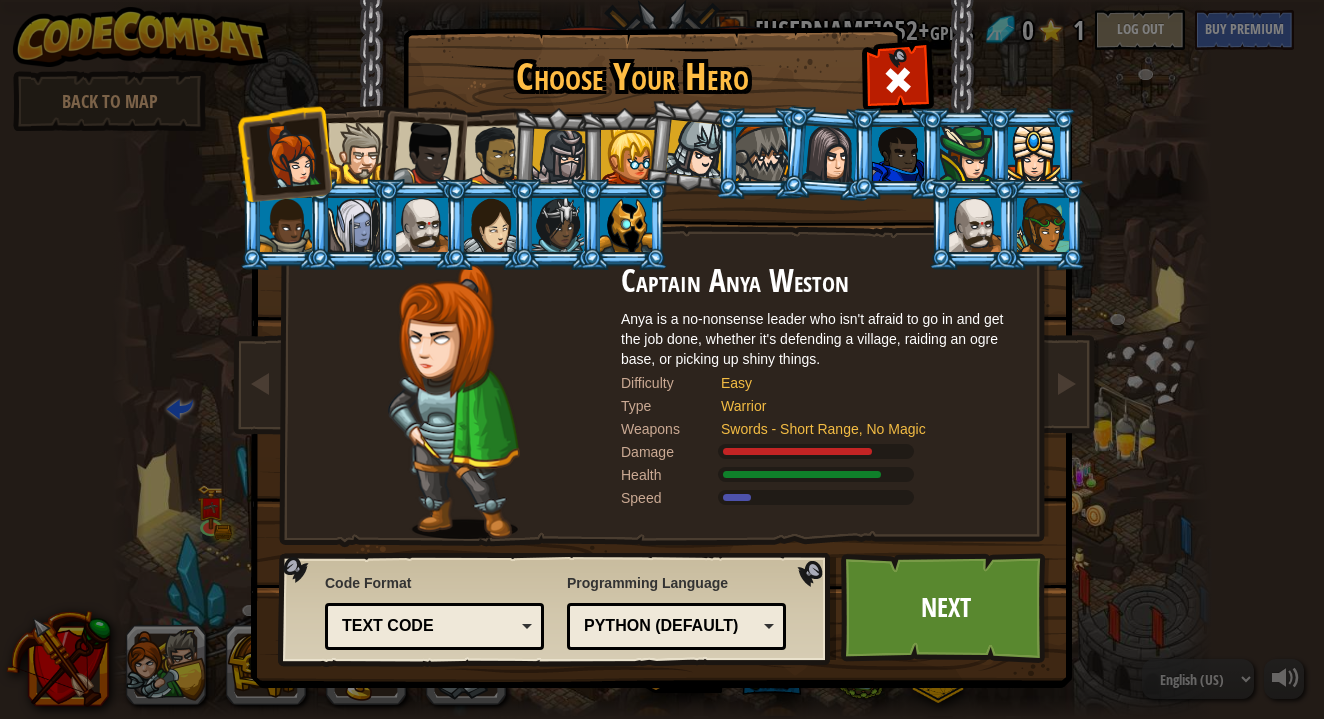 click at bounding box center [358, 153] 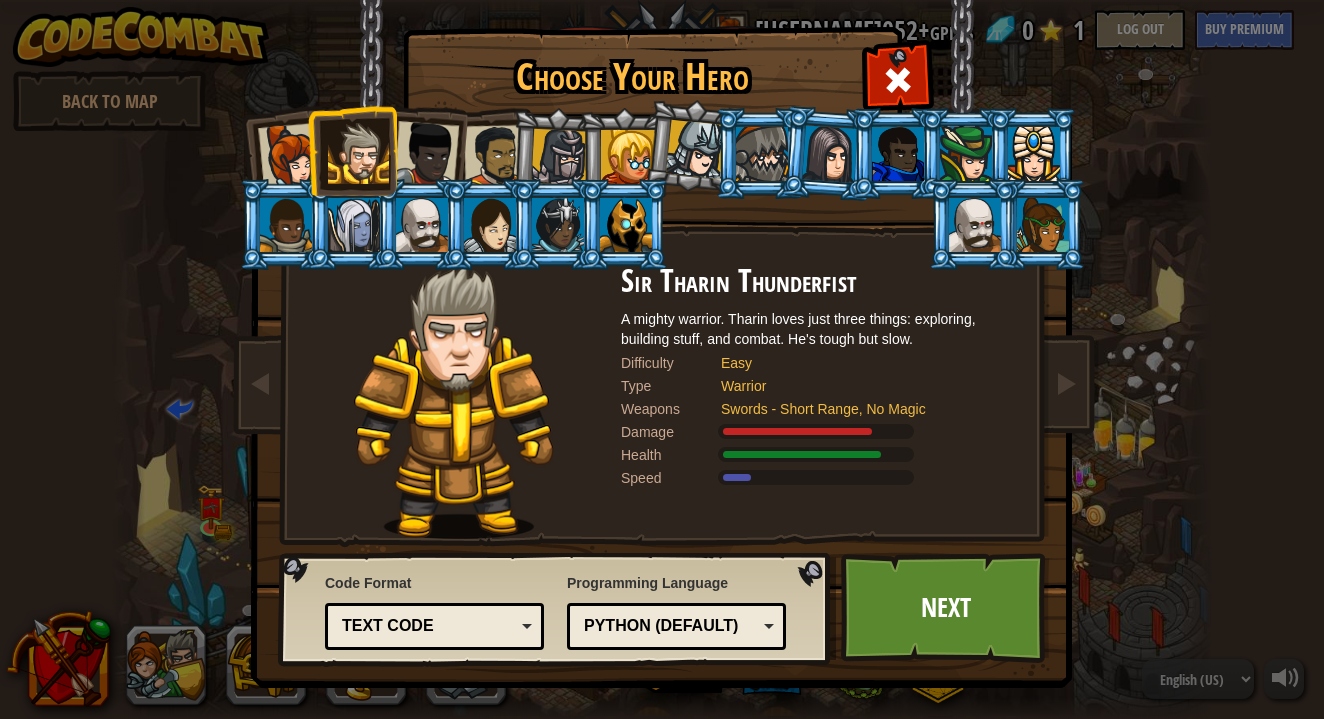 click on "Text code" at bounding box center [434, 626] 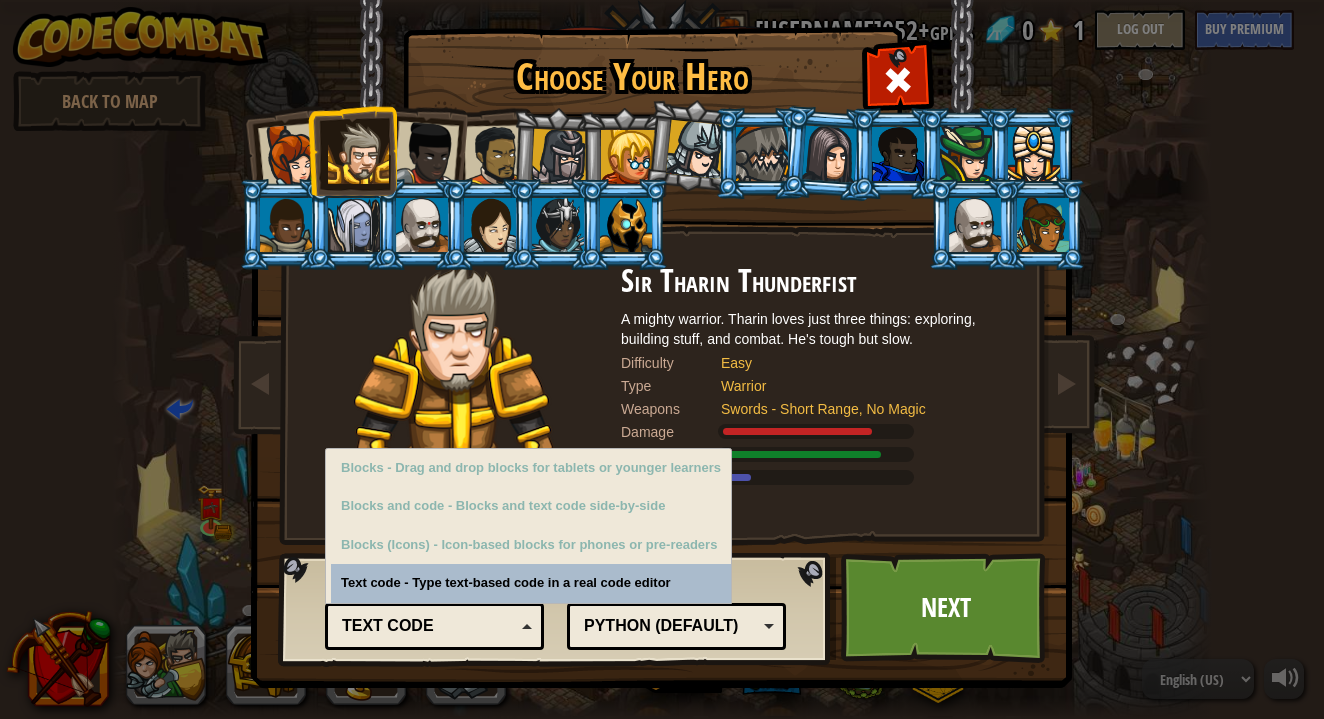 click on "Text code" at bounding box center (428, 626) 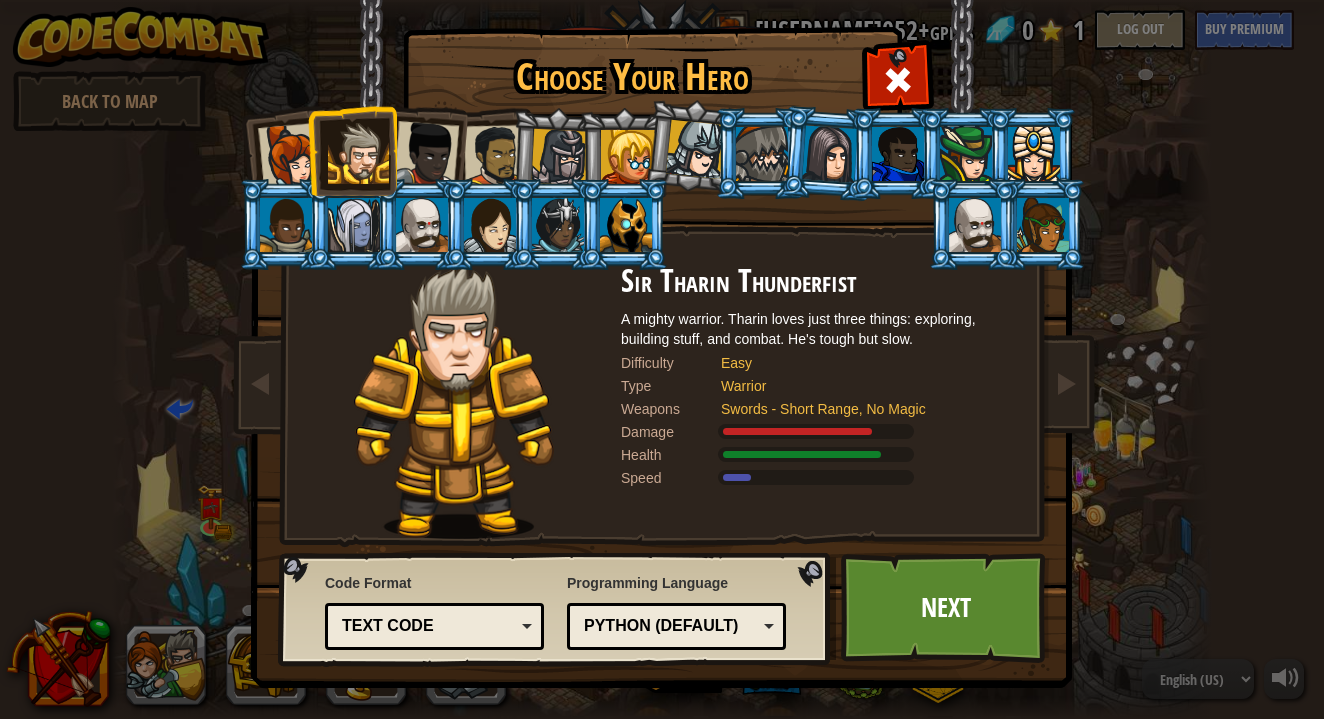 click on "Python (Default)" at bounding box center [670, 626] 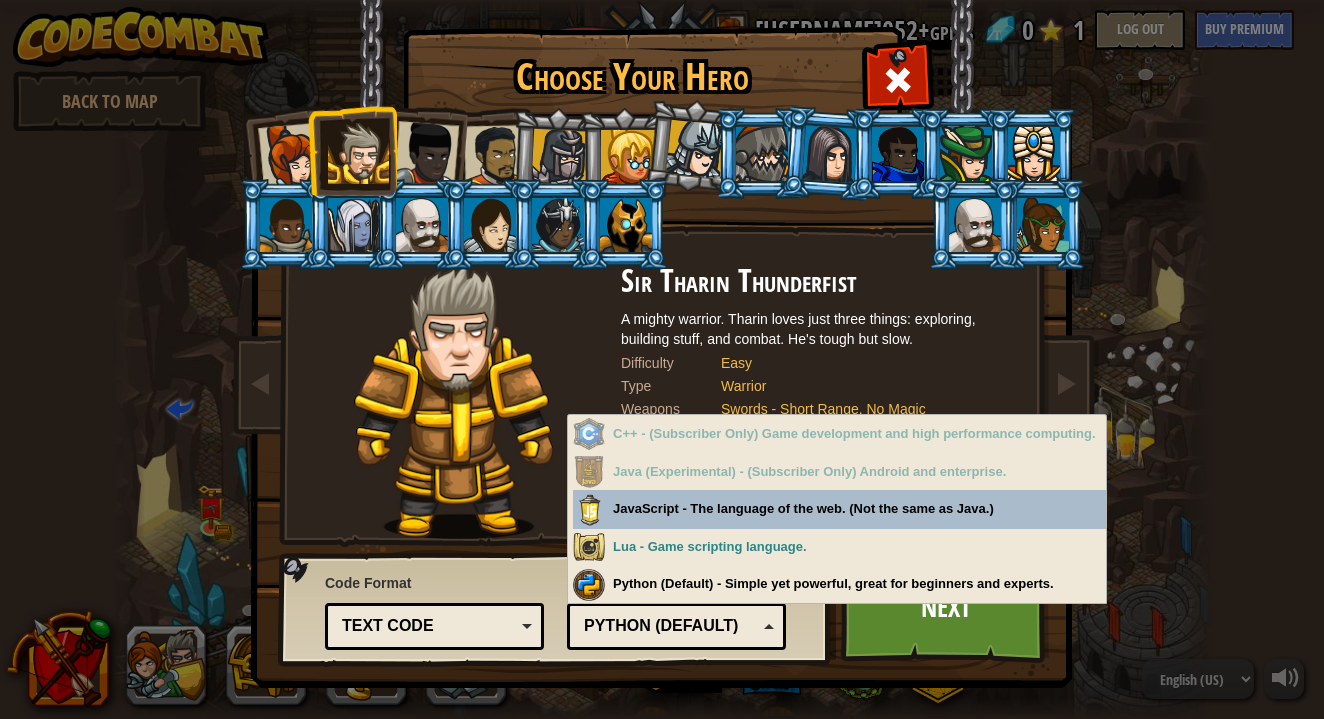 click on "Python (Default)" at bounding box center [670, 626] 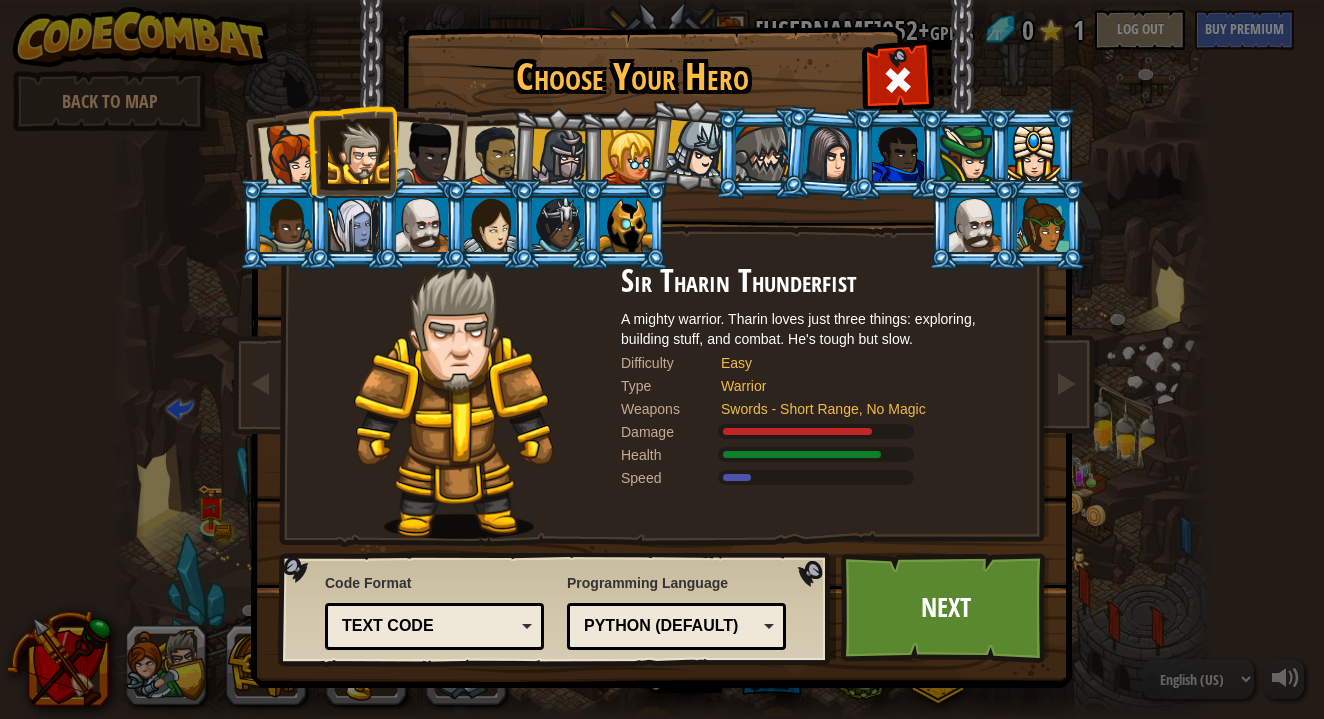 click on "Python (Default)" at bounding box center [676, 626] 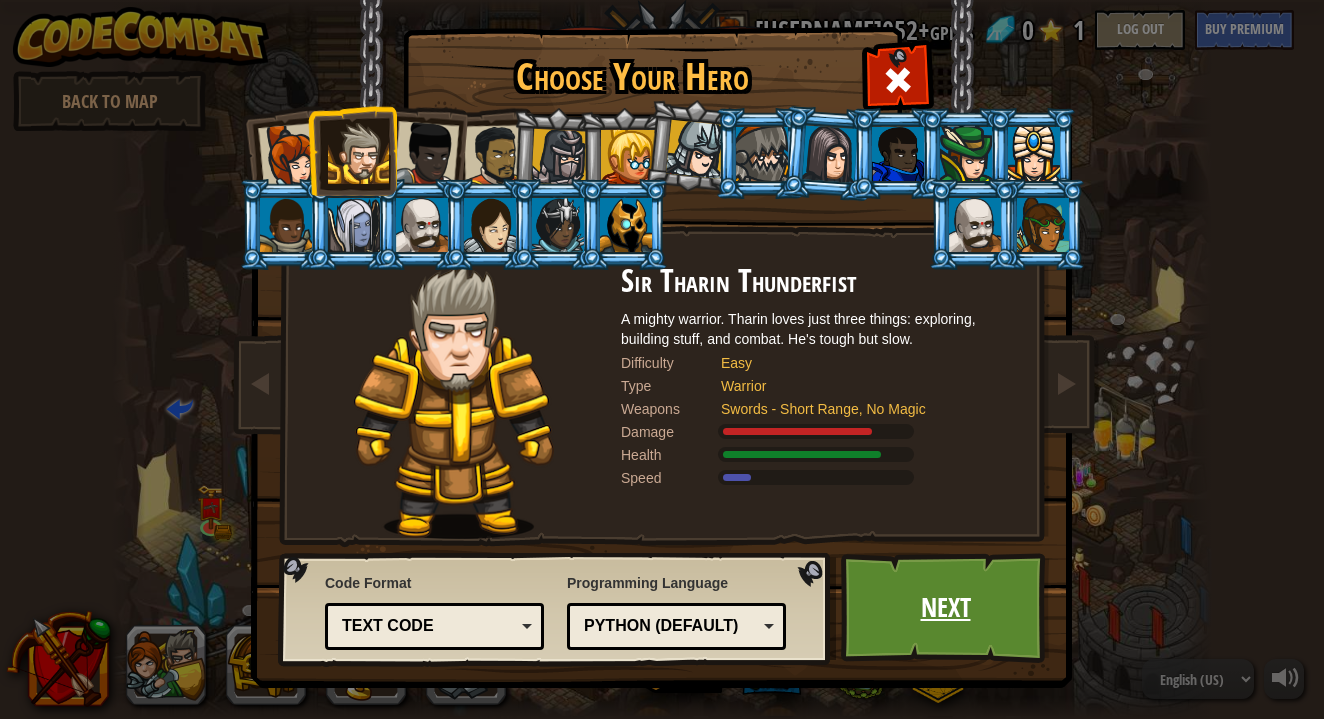 click on "Next" at bounding box center (945, 608) 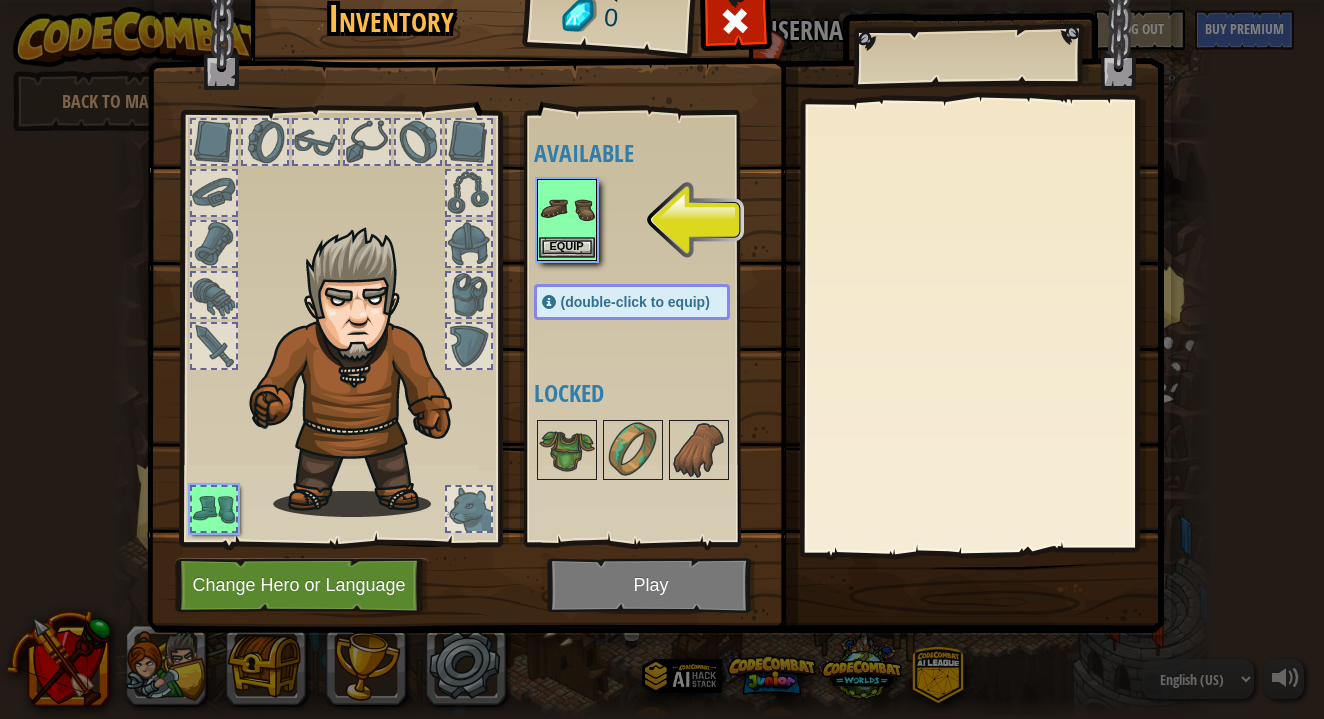click at bounding box center (567, 209) 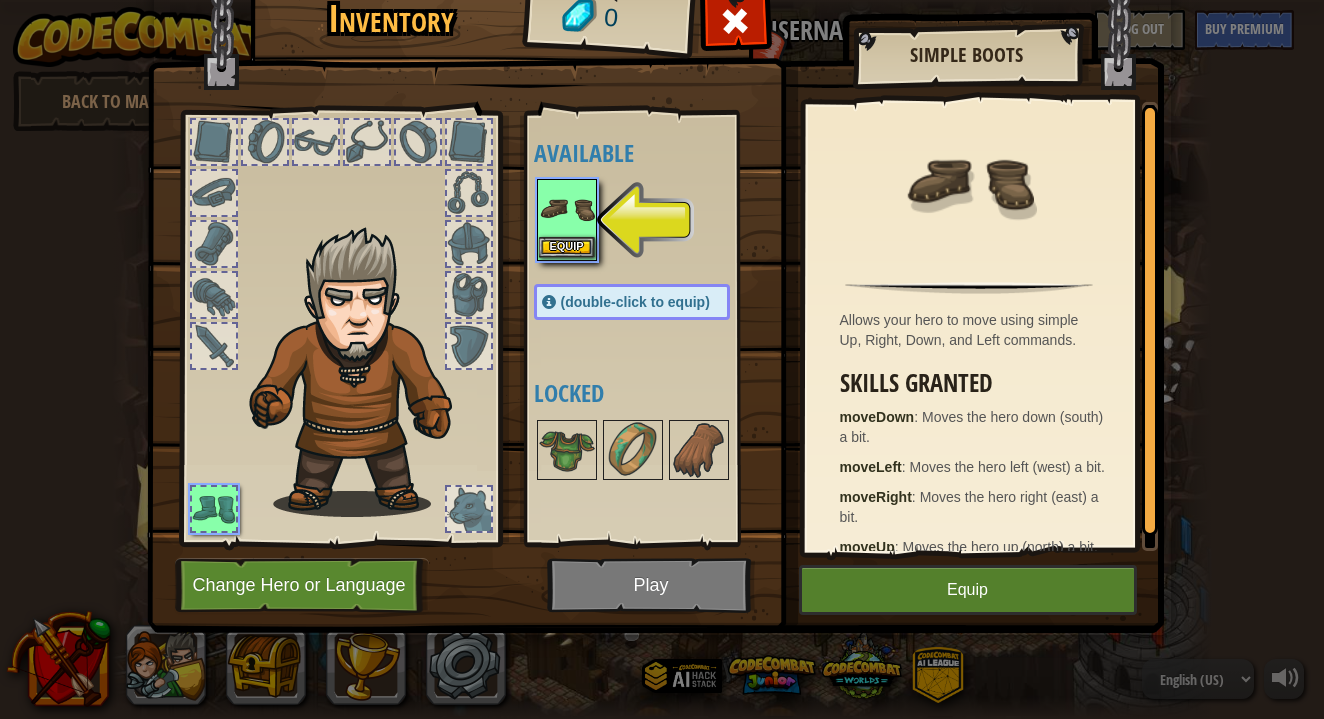 click on "Equip" at bounding box center [567, 247] 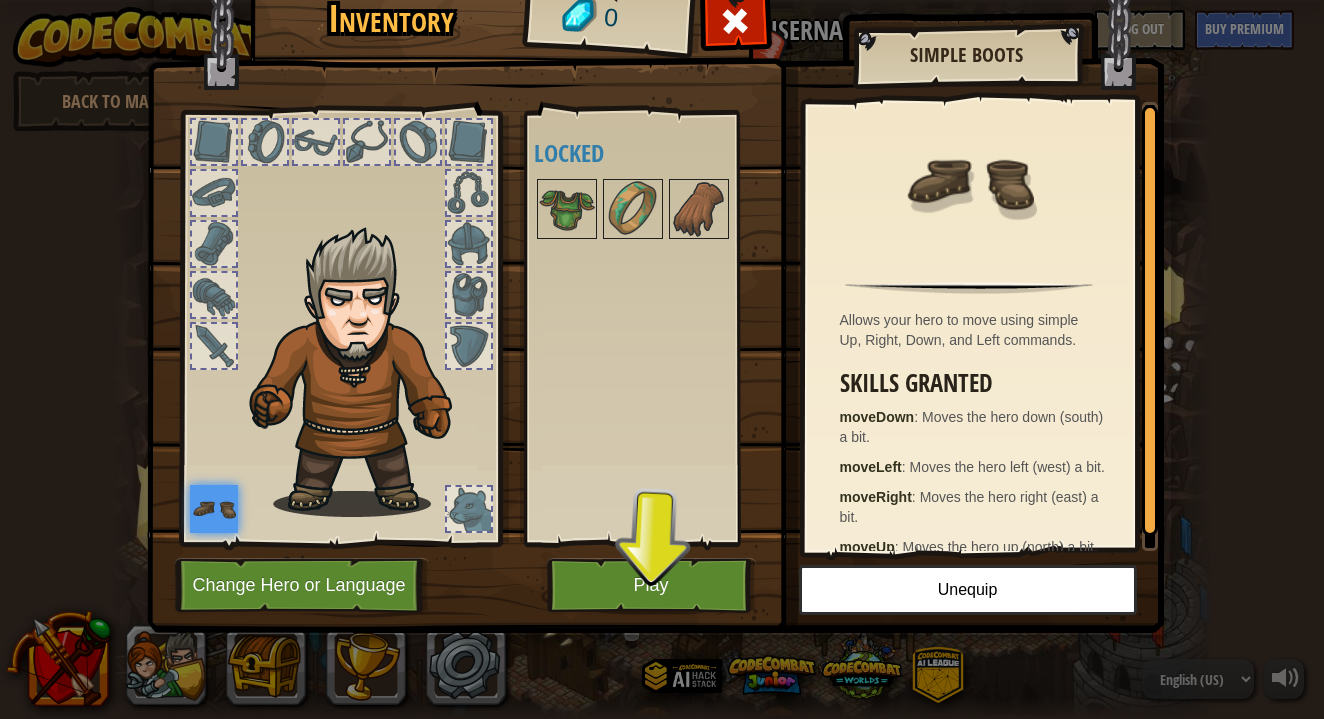 click on "Play" at bounding box center (651, 585) 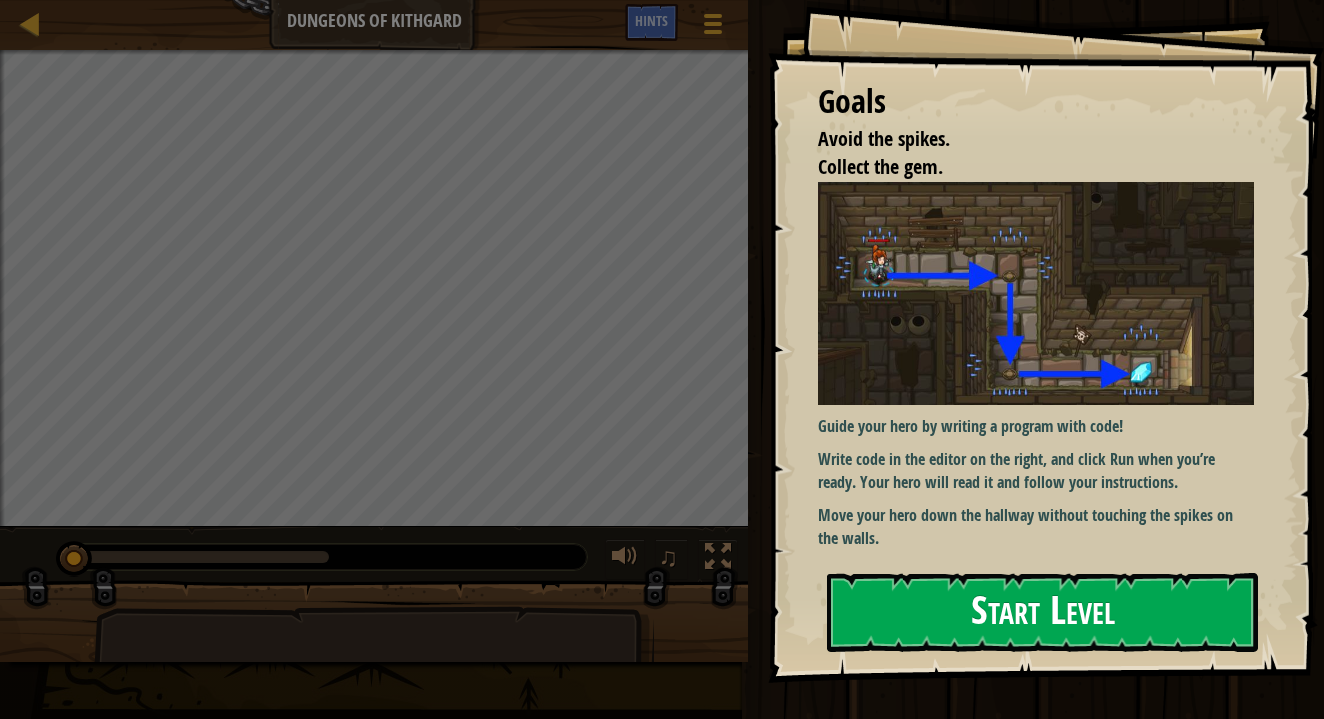 click on "Start Level" at bounding box center (1042, 612) 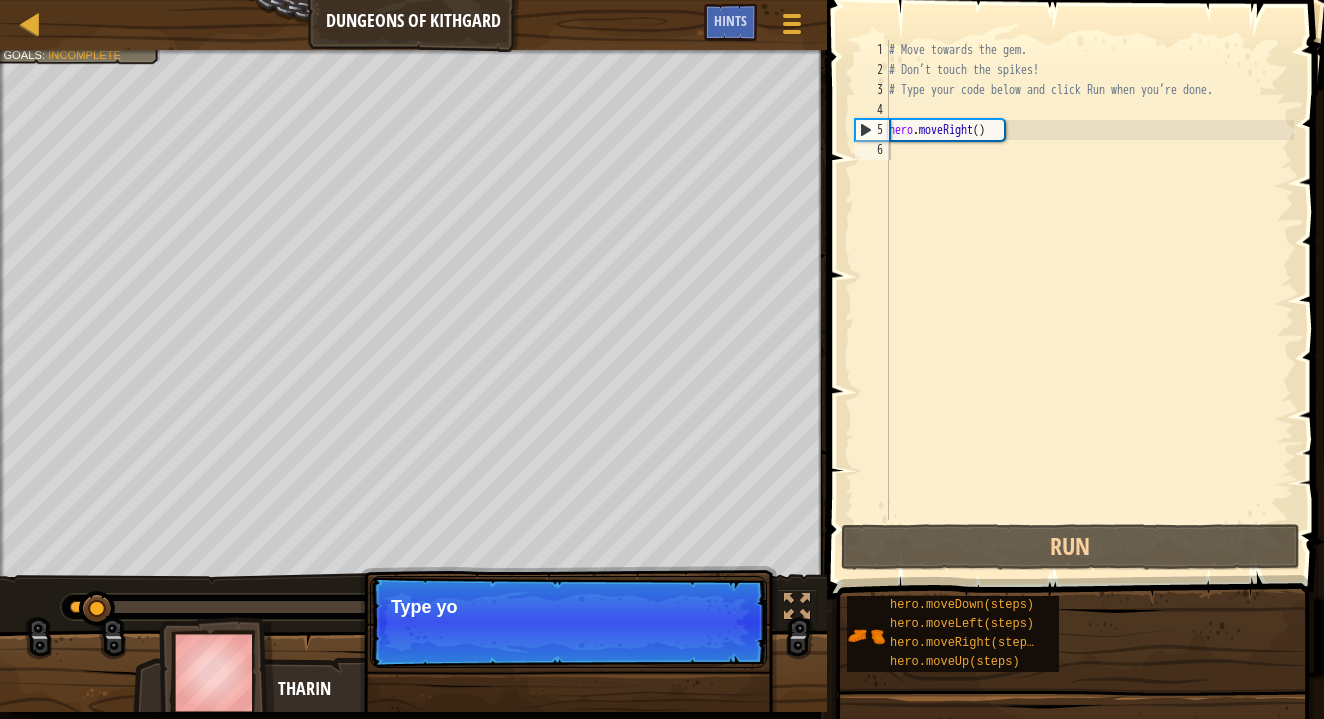 click on "Skip (esc) Continue  Type yo" at bounding box center [568, 622] 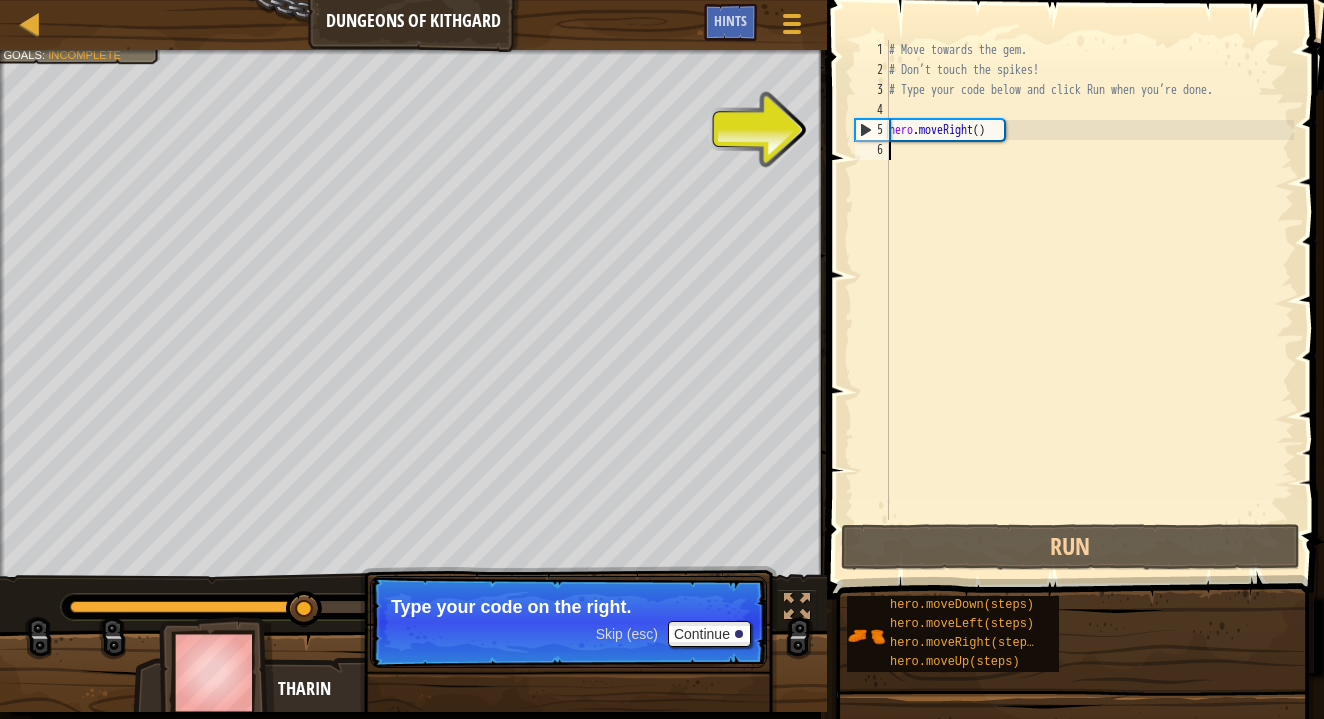 click on "# Move towards the gem. # Don’t touch the spikes! # Type your code below and click Run when you’re done. hero . moveRight ( )" at bounding box center [1089, 300] 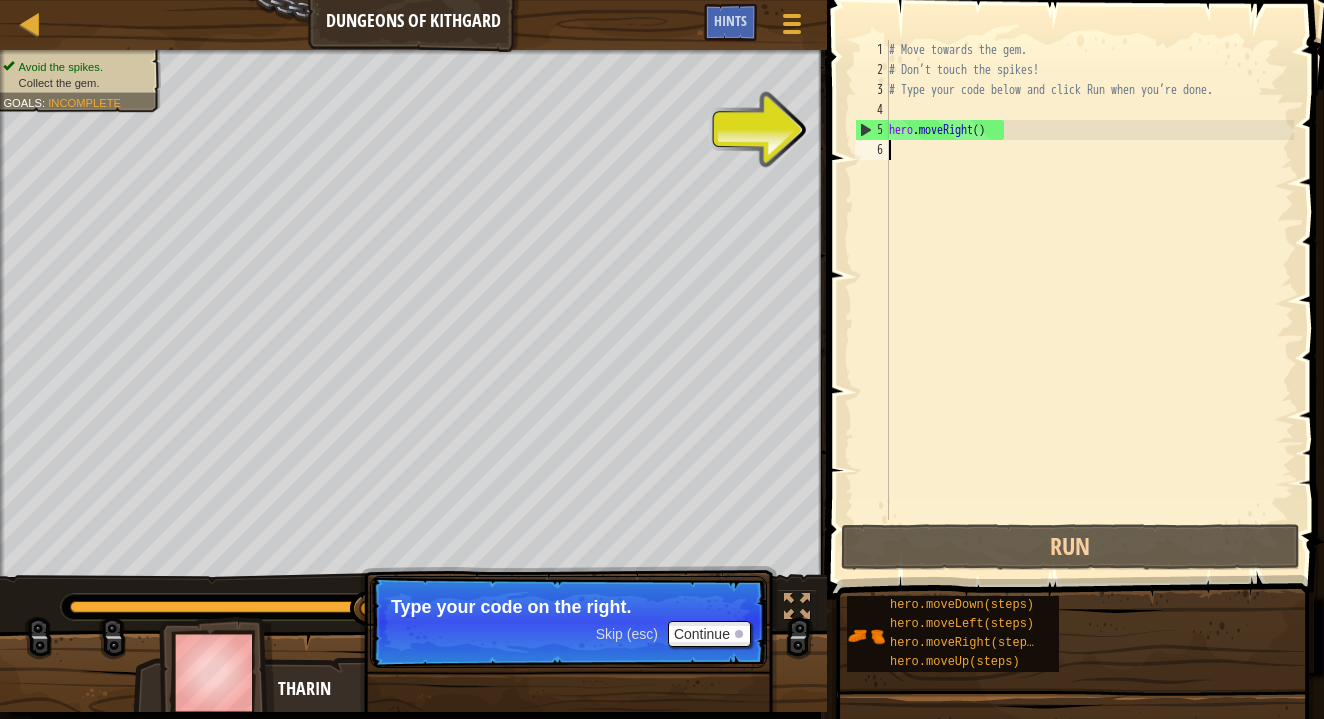 click on "# Move towards the gem. # Don’t touch the spikes! # Type your code below and click Run when you’re done. hero . moveRight ( )" at bounding box center (1089, 300) 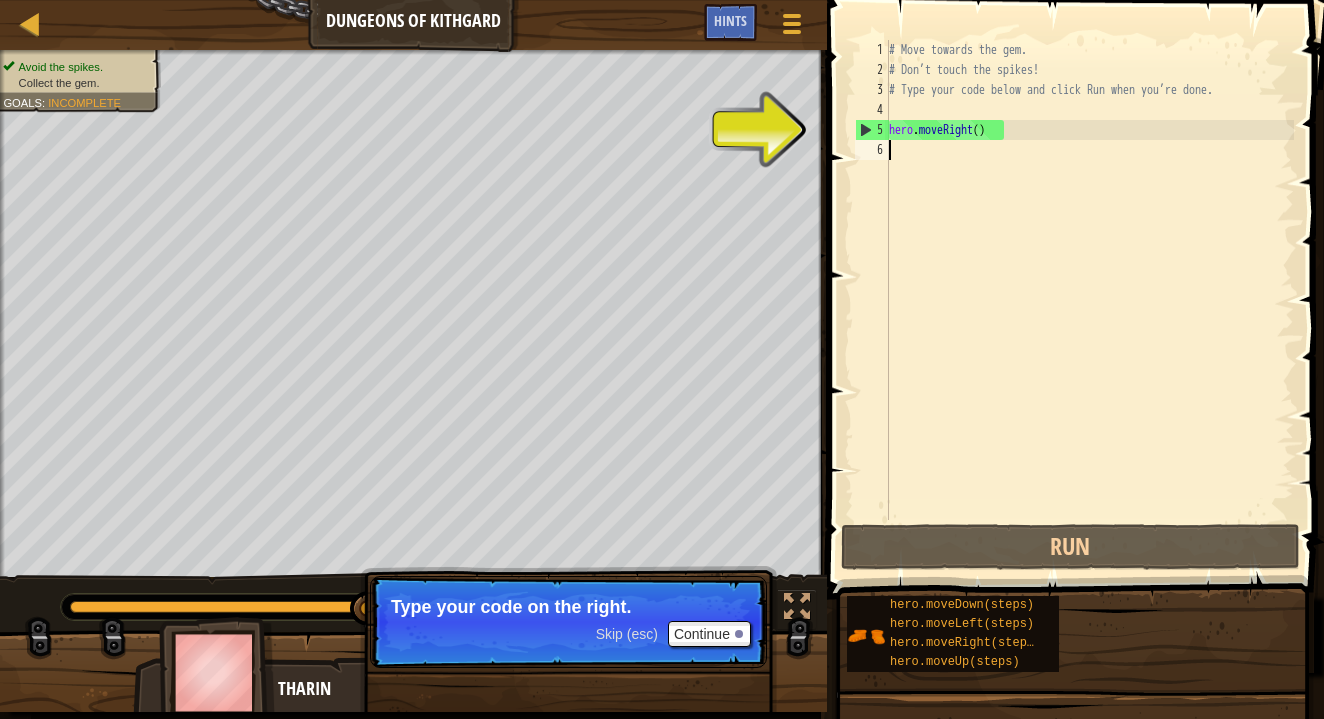 click on "# Move towards the gem. # Don’t touch the spikes! # Type your code below and click Run when you’re done. hero . moveRight ( )" at bounding box center (1089, 300) 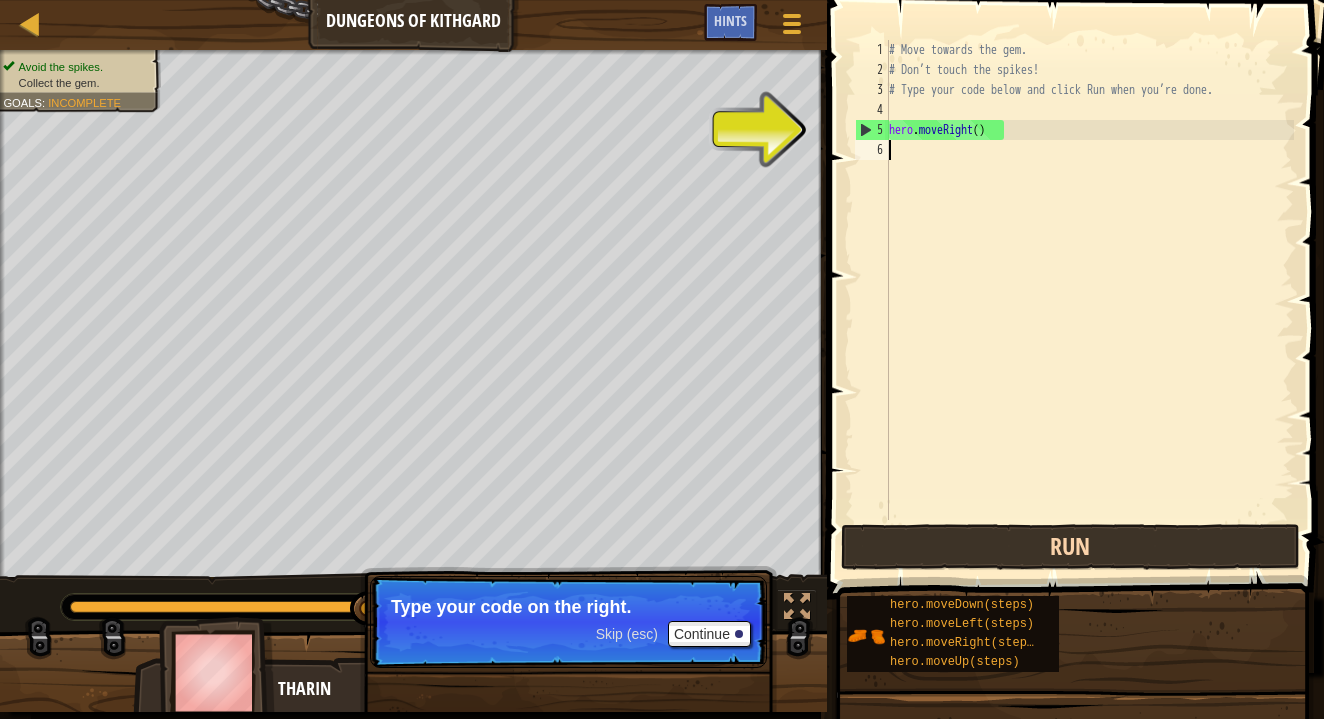 click on "Run" at bounding box center [1070, 547] 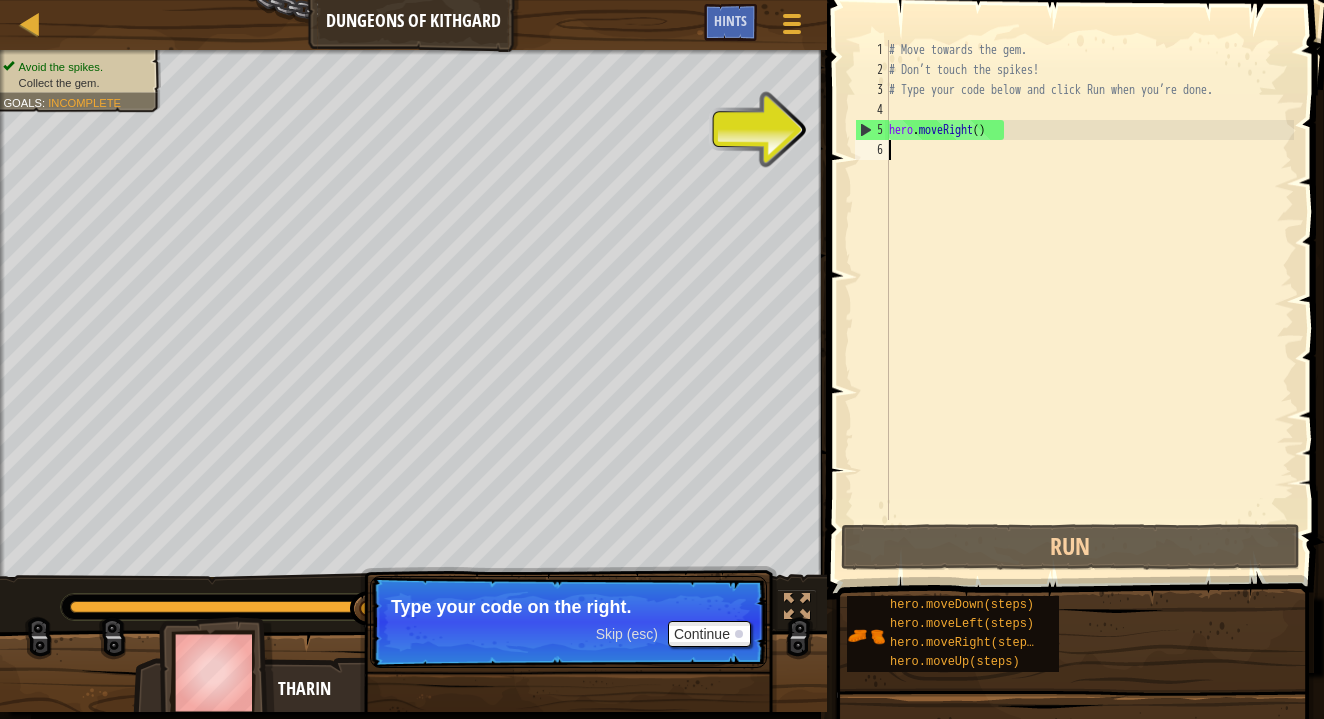 click on "# Move towards the gem. # Don’t touch the spikes! # Type your code below and click Run when you’re done. hero . moveRight ( )" at bounding box center (1089, 300) 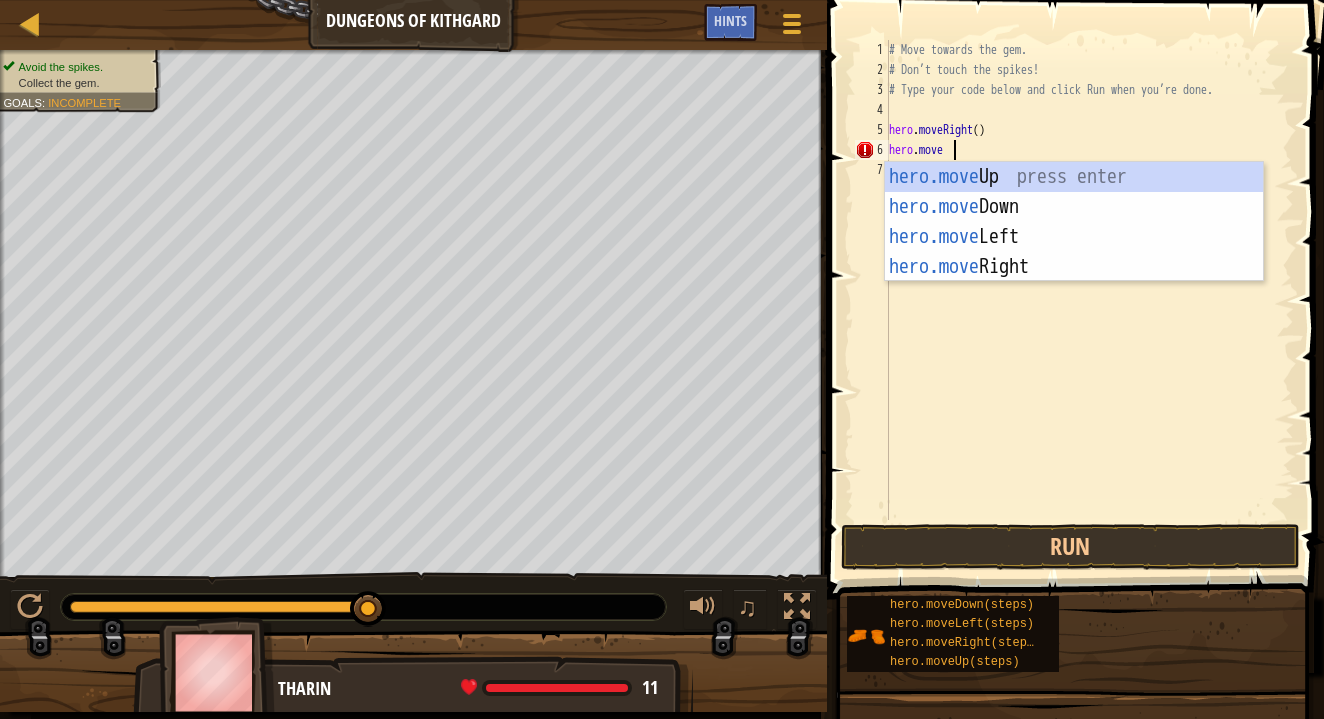 scroll, scrollTop: 9, scrollLeft: 4, axis: both 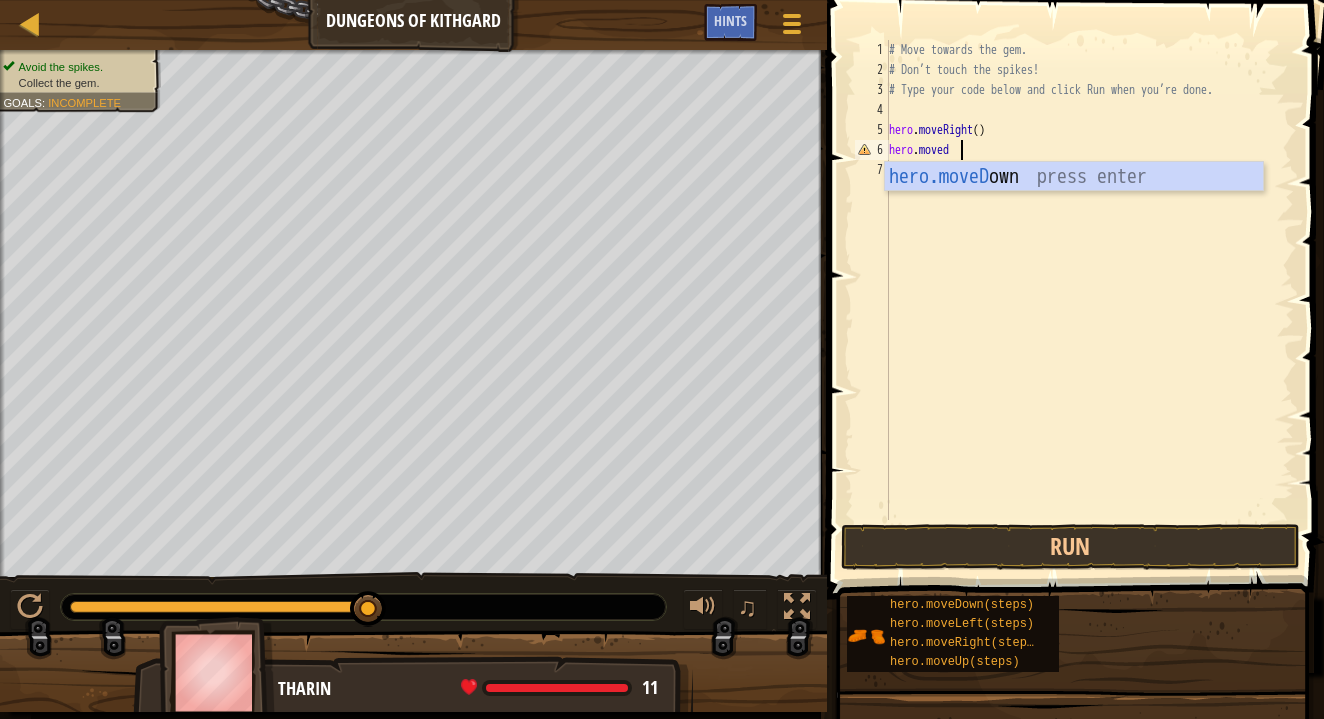 type on "hero.movedown" 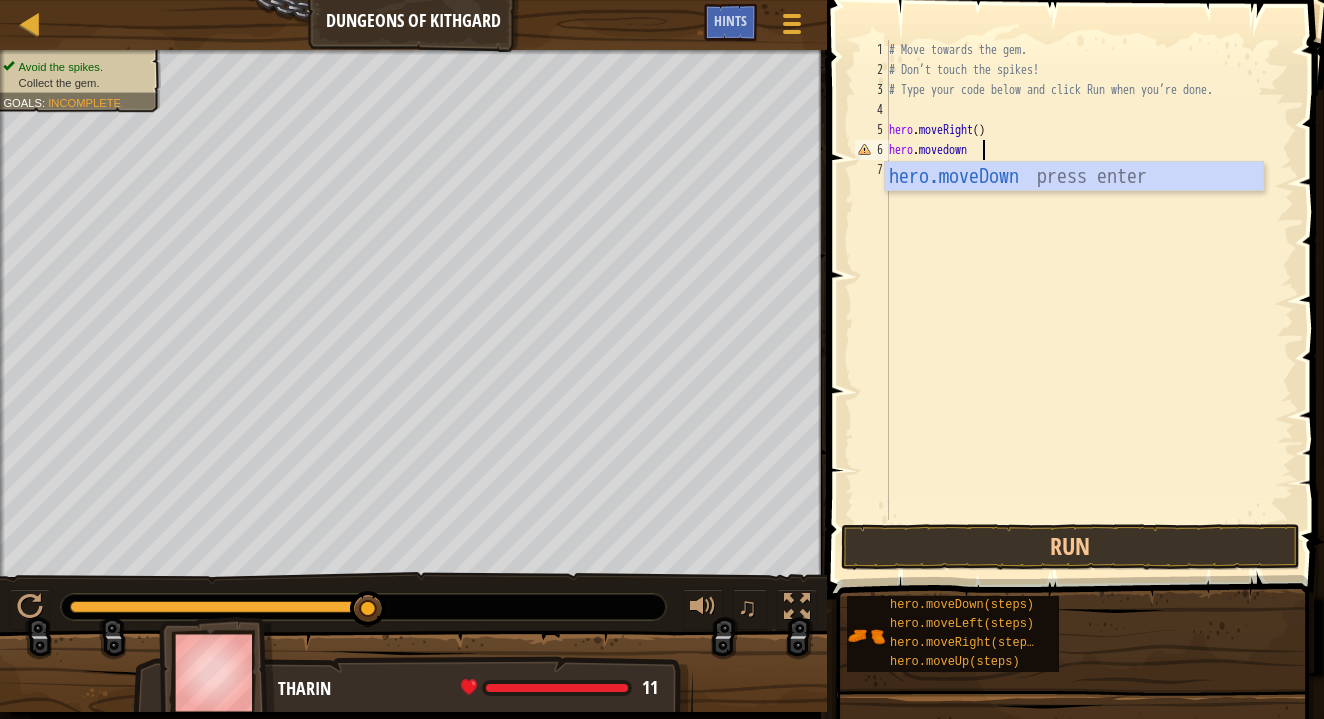 scroll, scrollTop: 9, scrollLeft: 0, axis: vertical 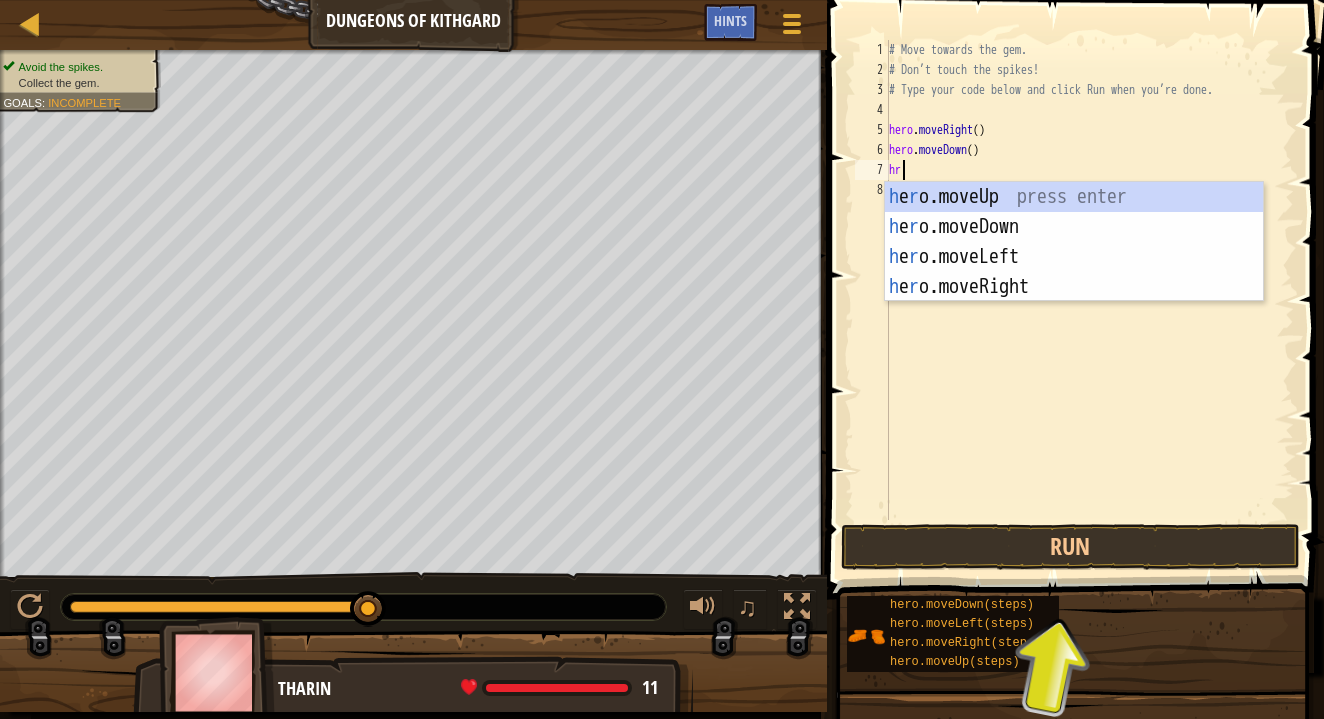 type on "h" 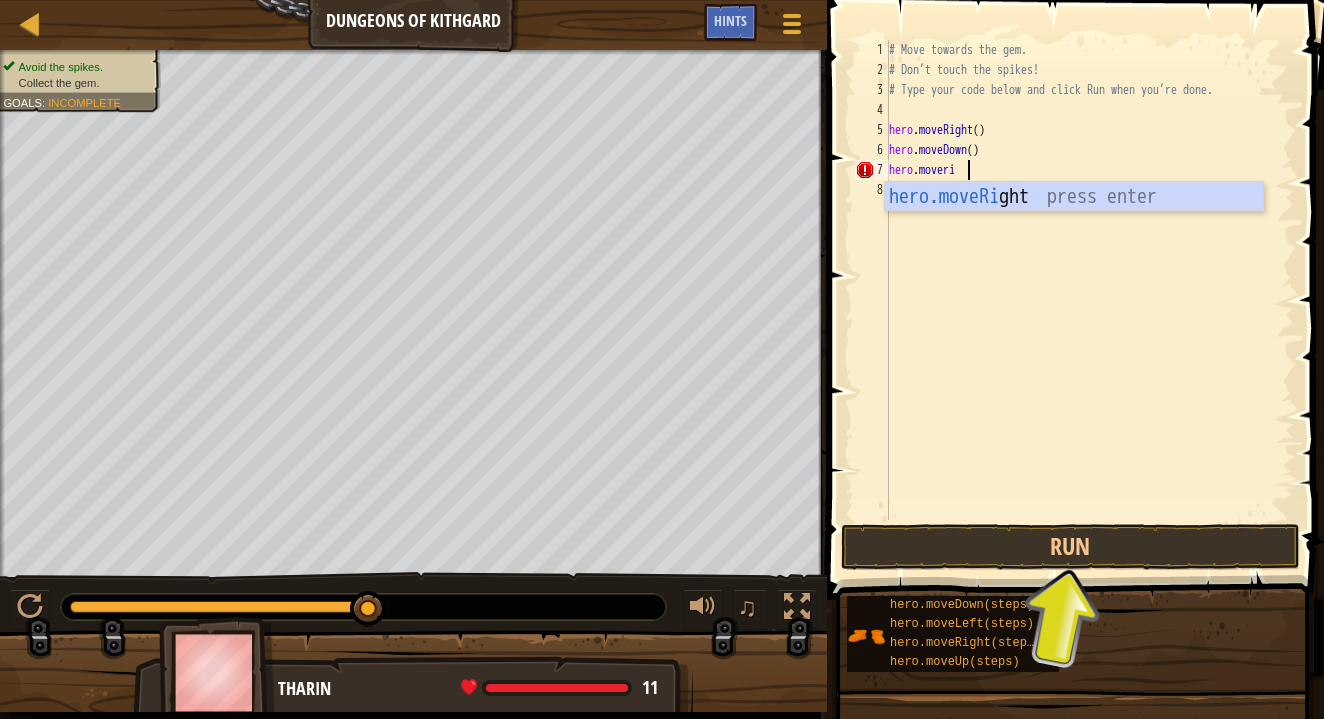 type on "hero.moveright" 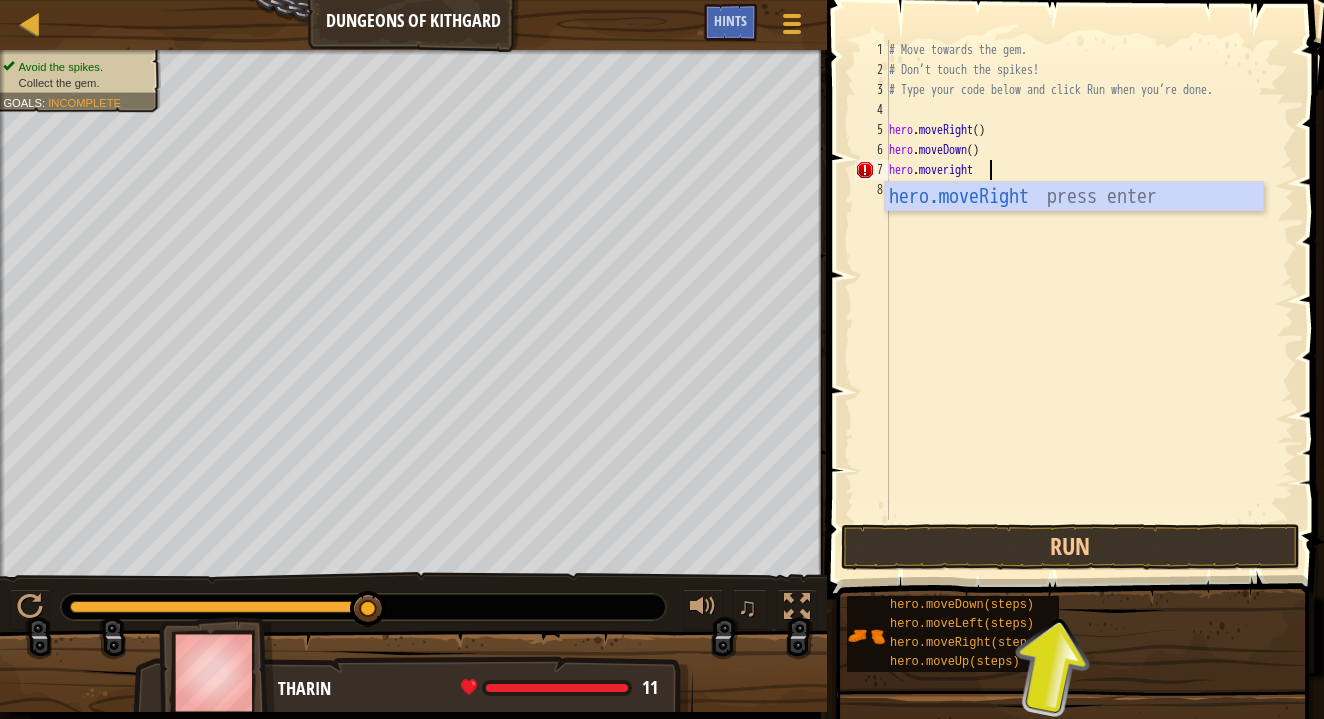 scroll, scrollTop: 9, scrollLeft: 7, axis: both 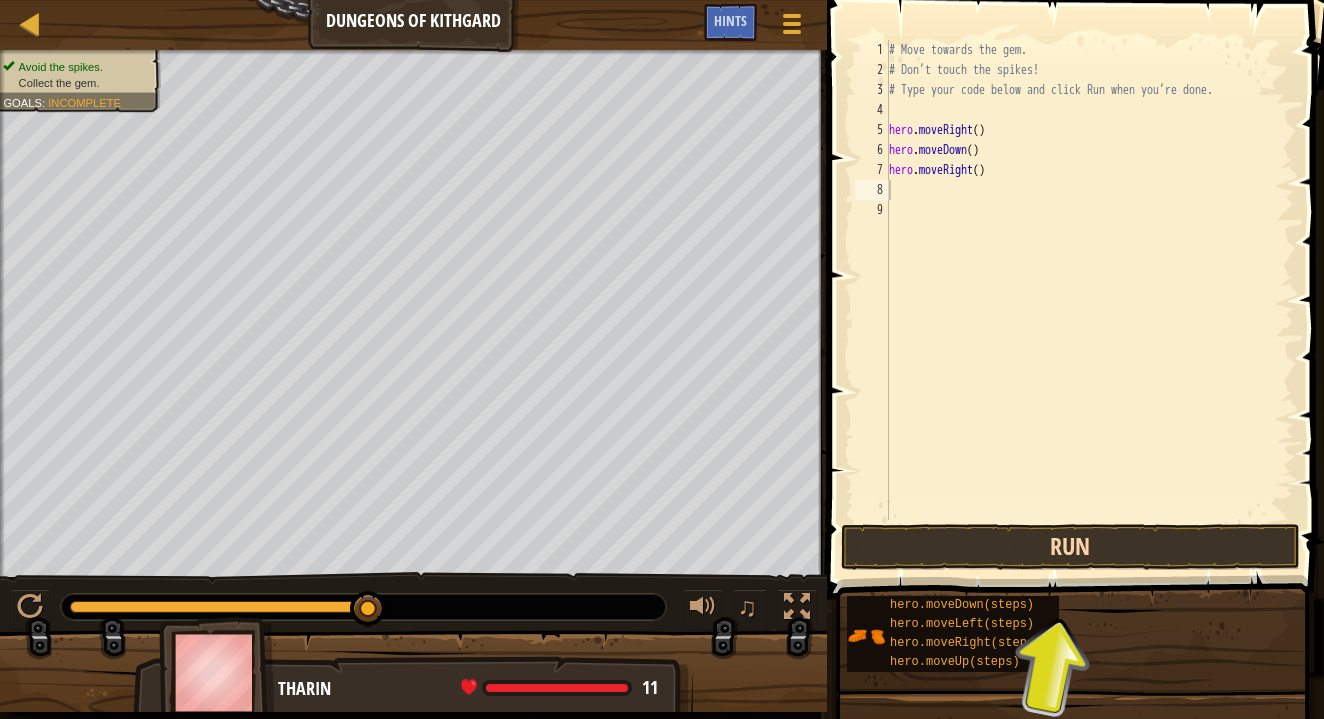 click on "Run" at bounding box center (1070, 547) 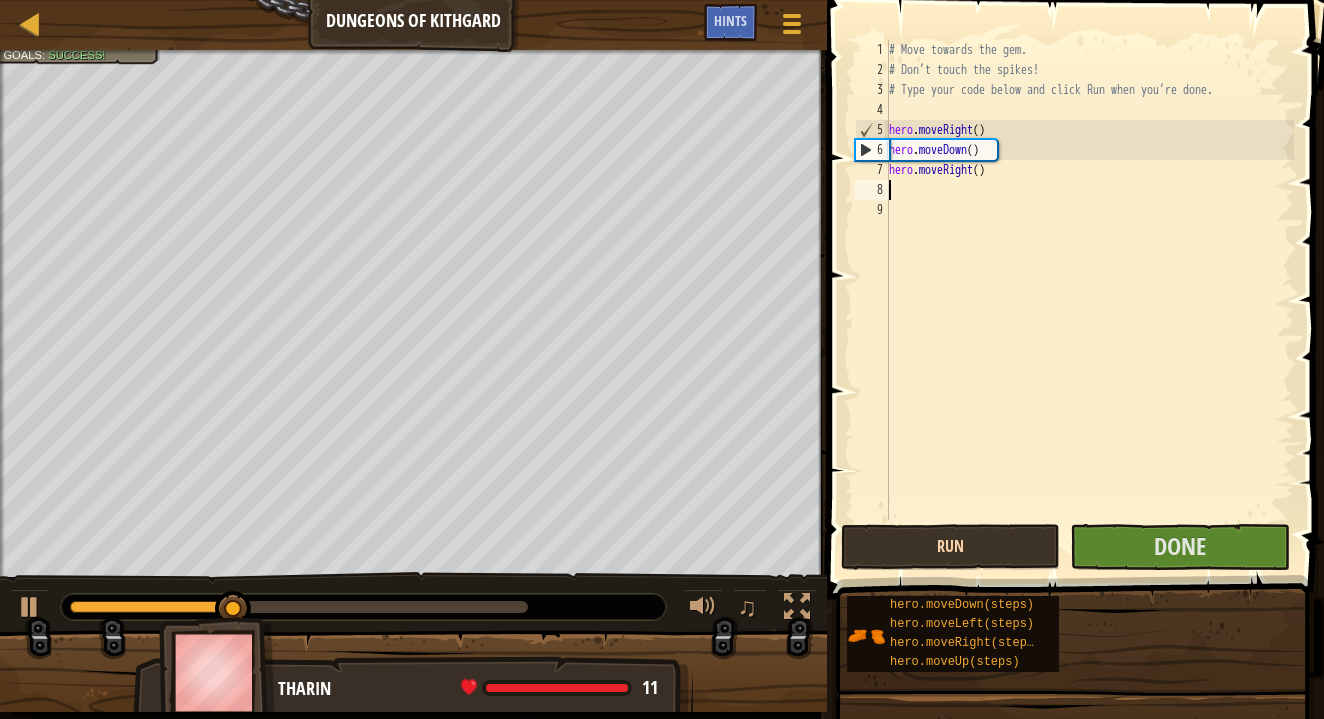 click on "Run" at bounding box center [950, 547] 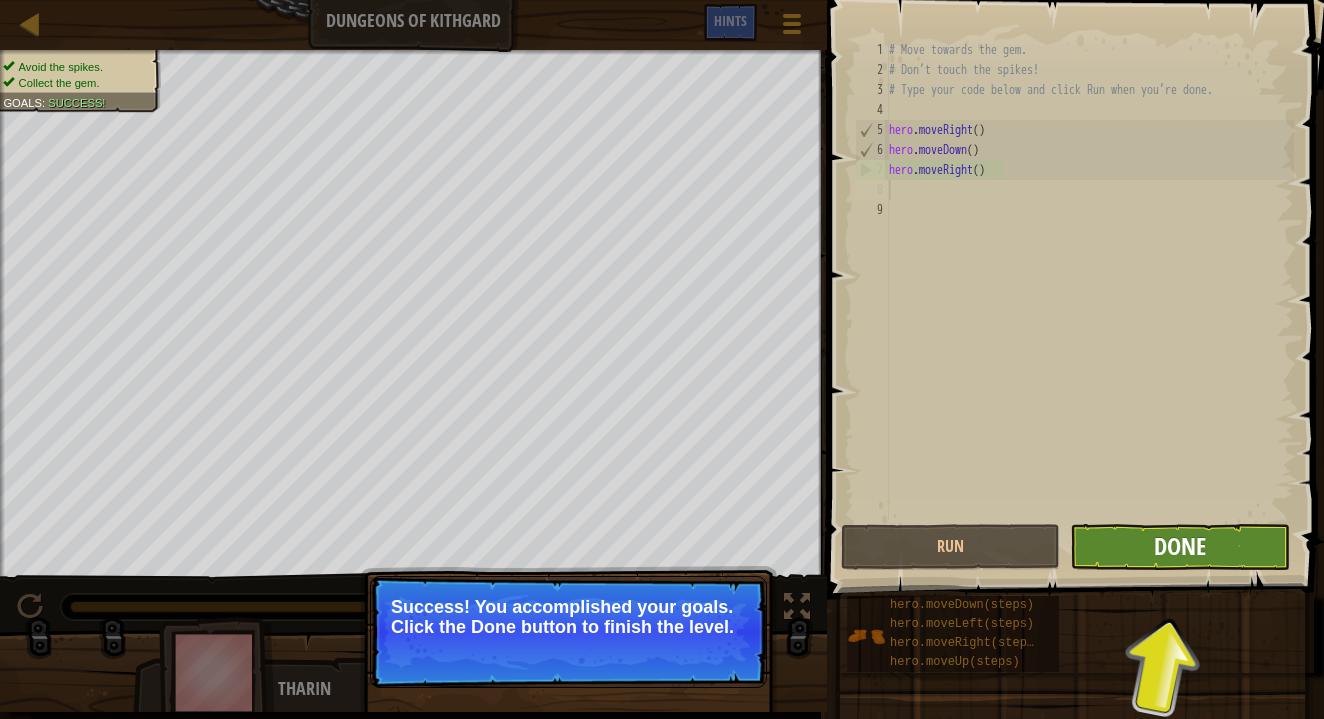 click on "Done" at bounding box center [1180, 546] 